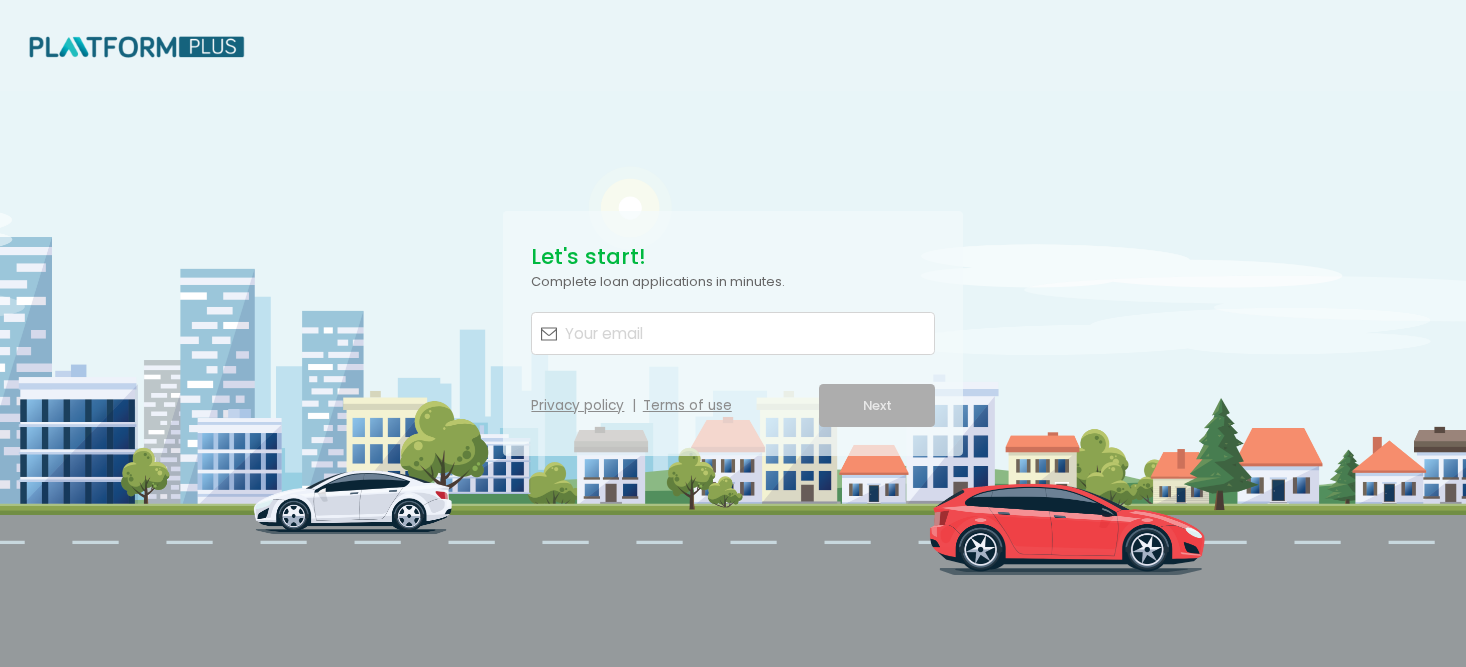 scroll, scrollTop: 0, scrollLeft: 0, axis: both 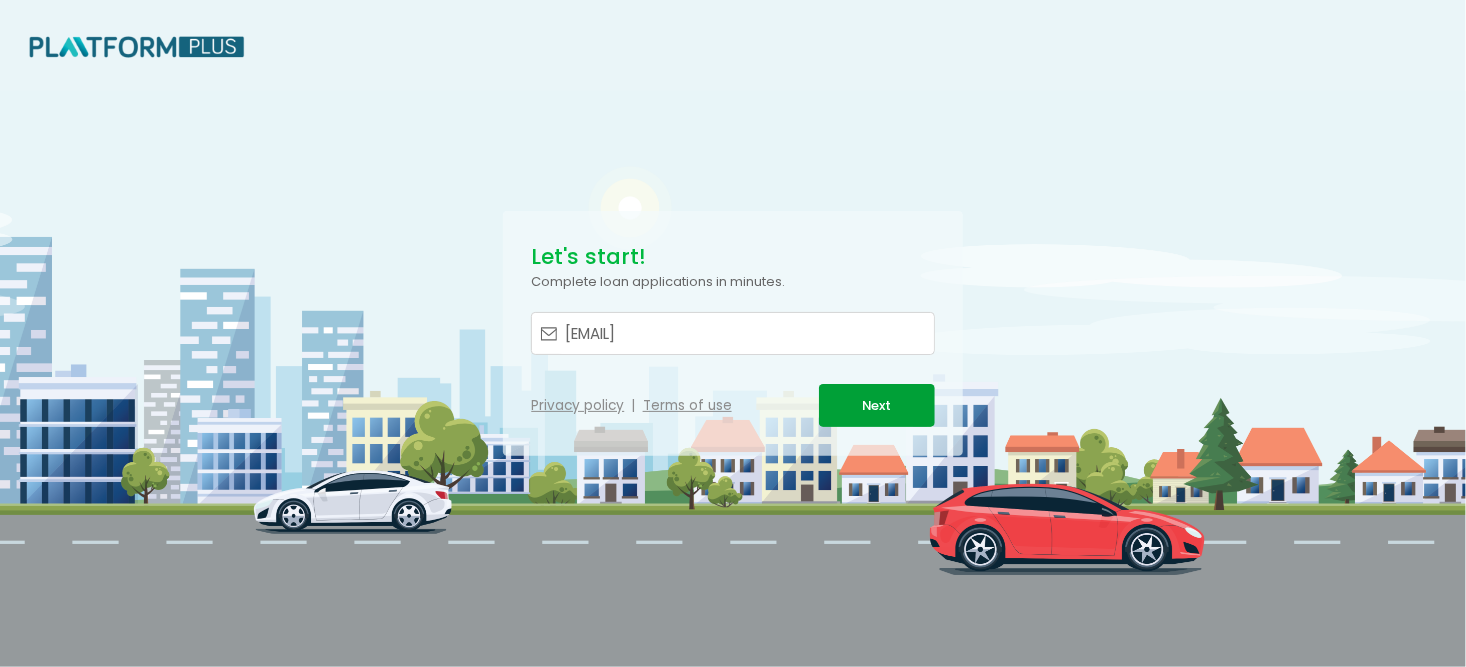 type on "[EMAIL]" 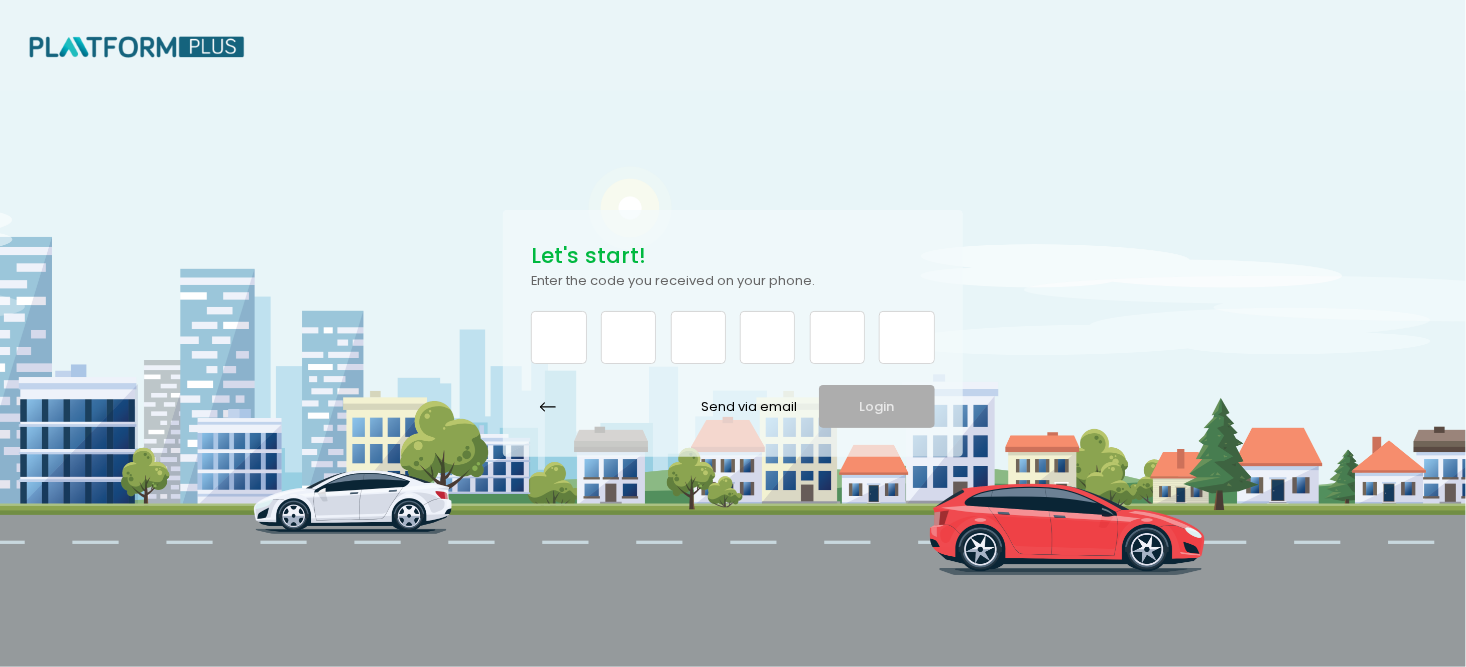 type on "7" 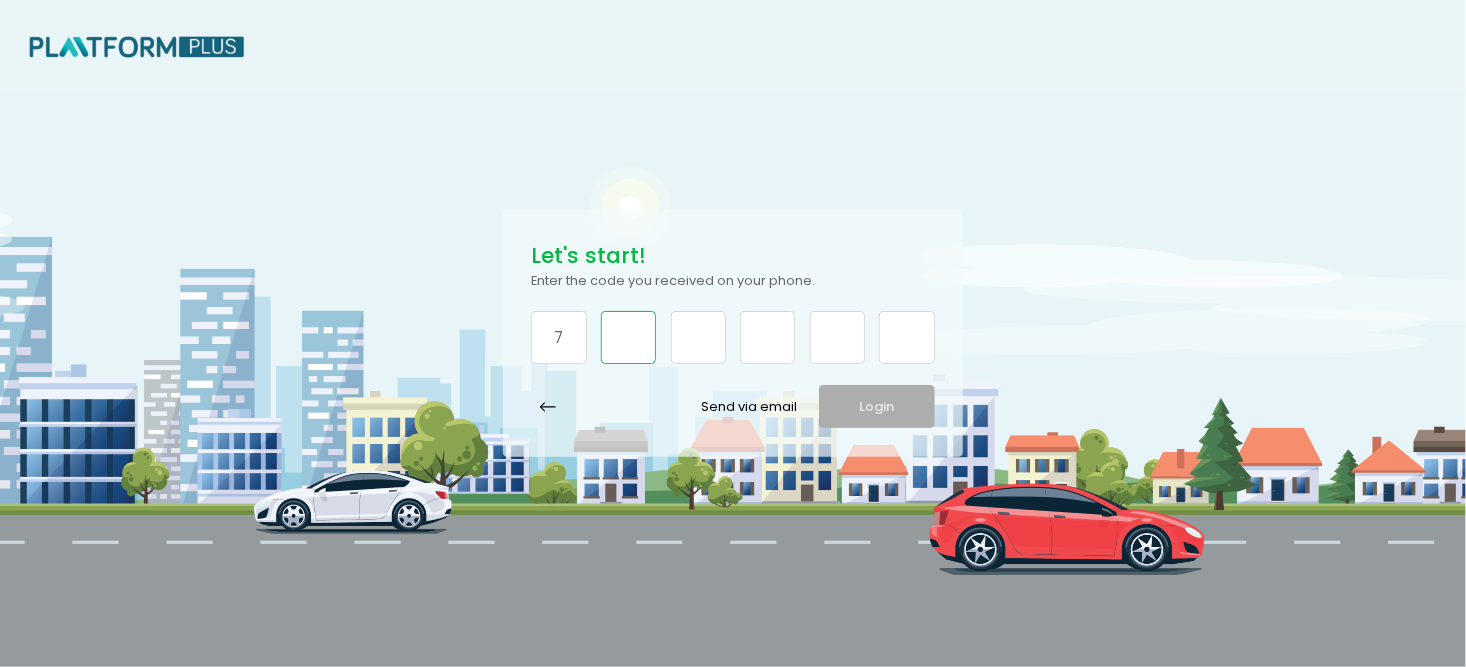 type on "6" 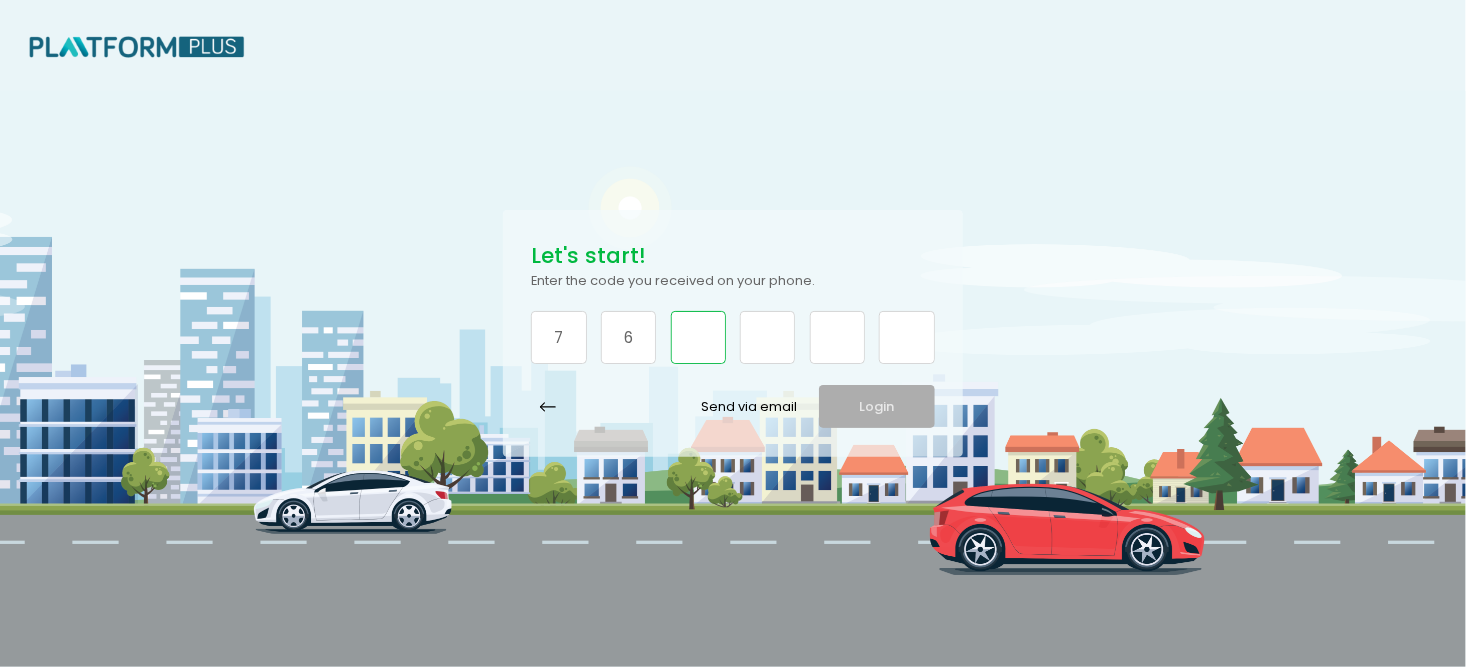 type on "0" 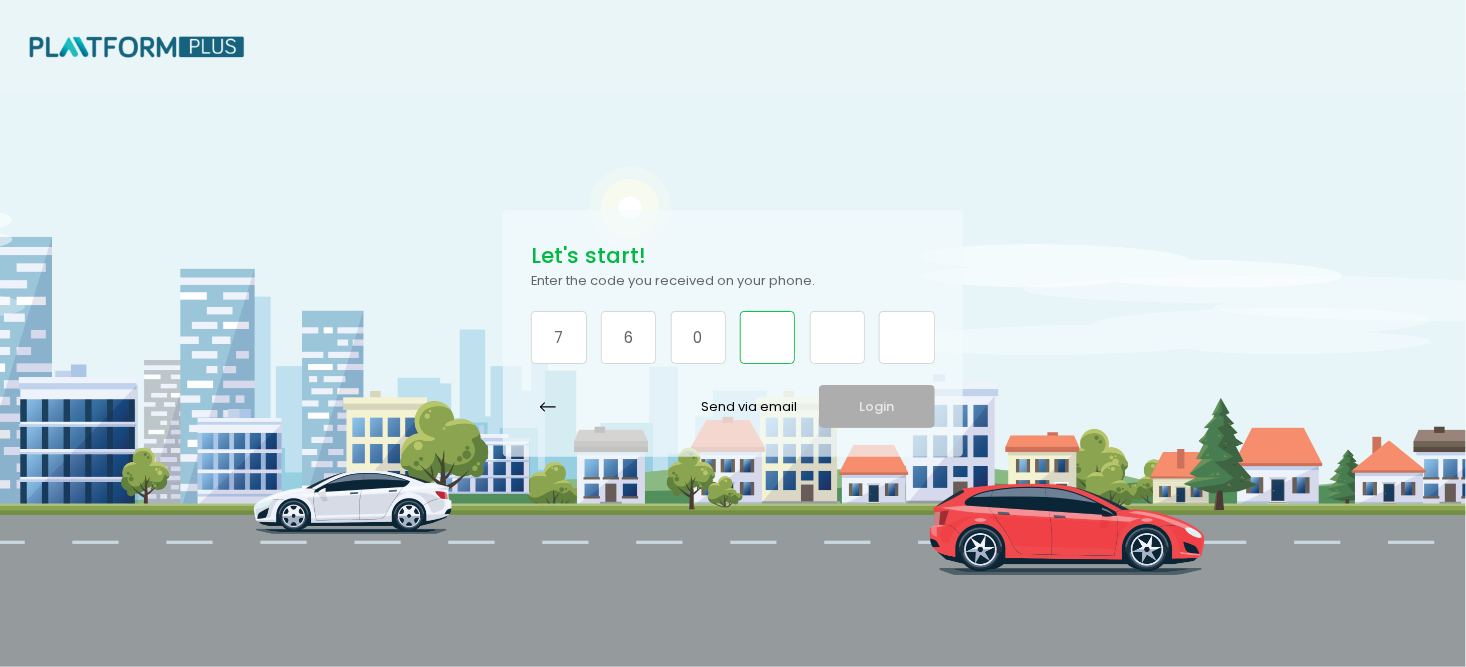 type on "8" 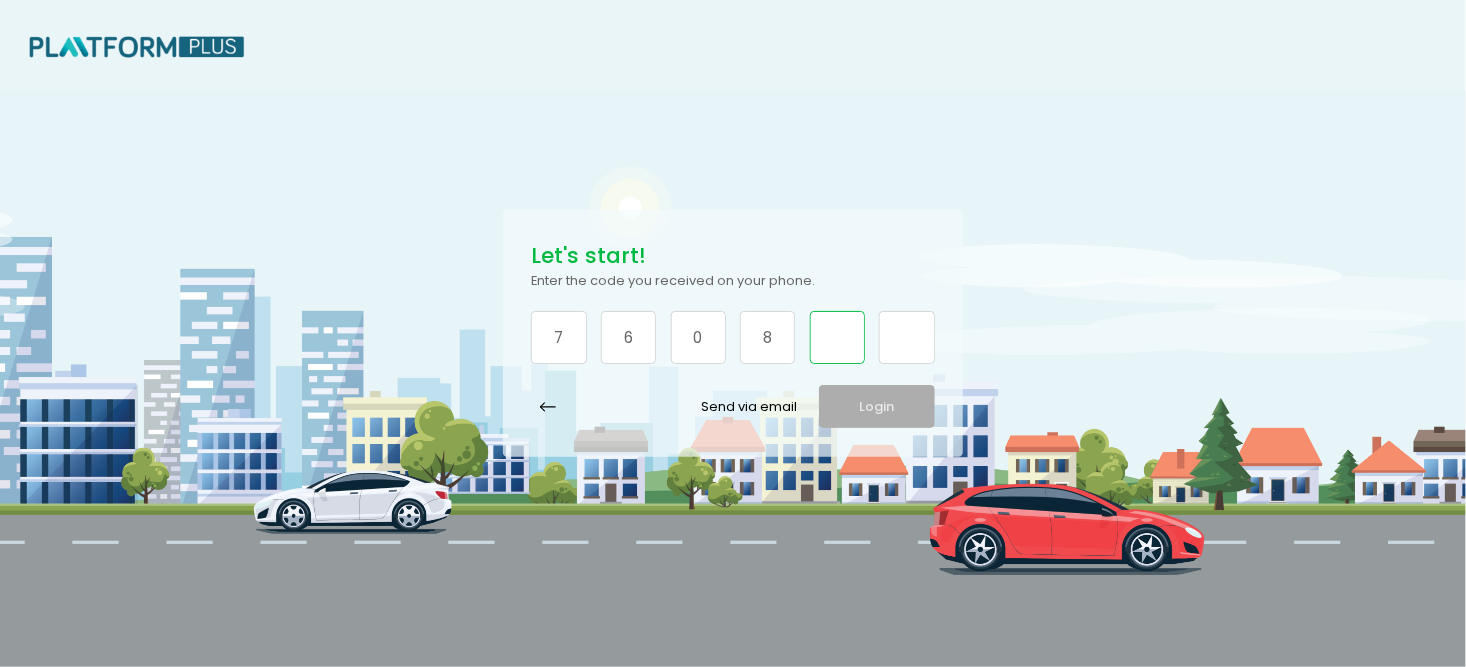 type on "4" 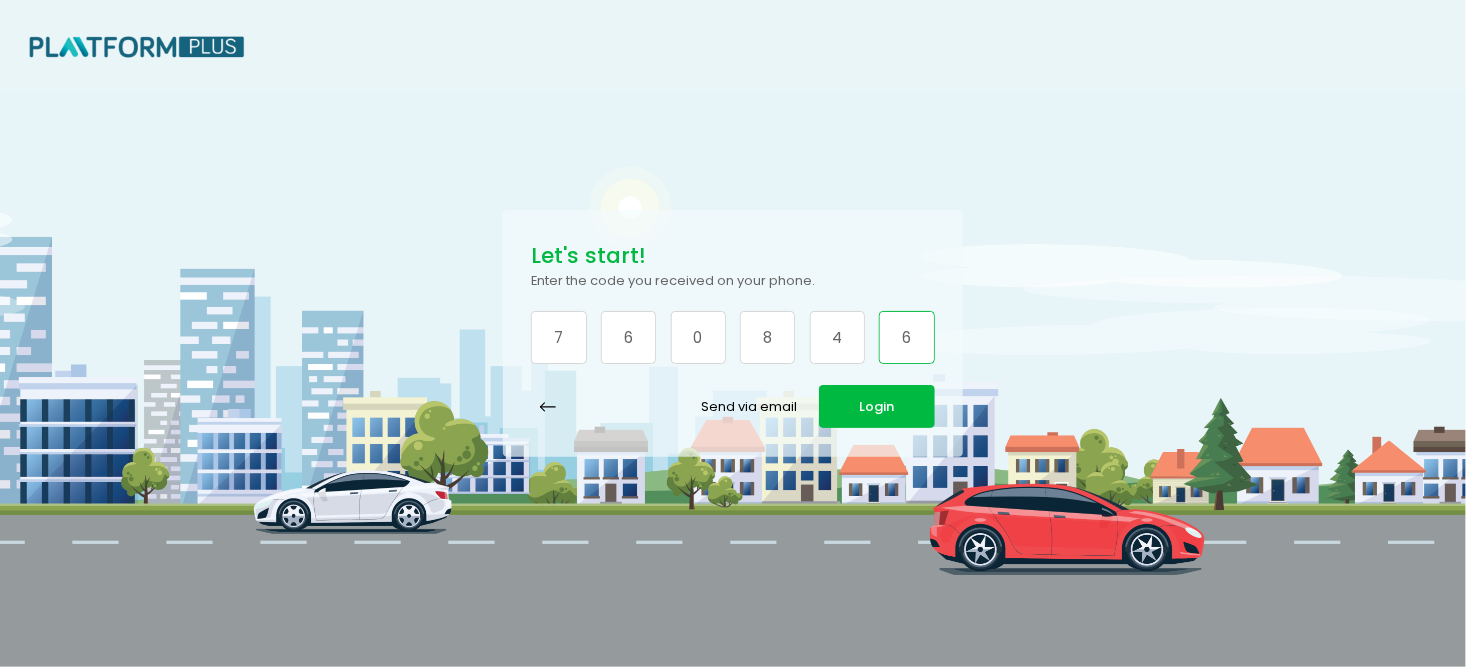 type on "6" 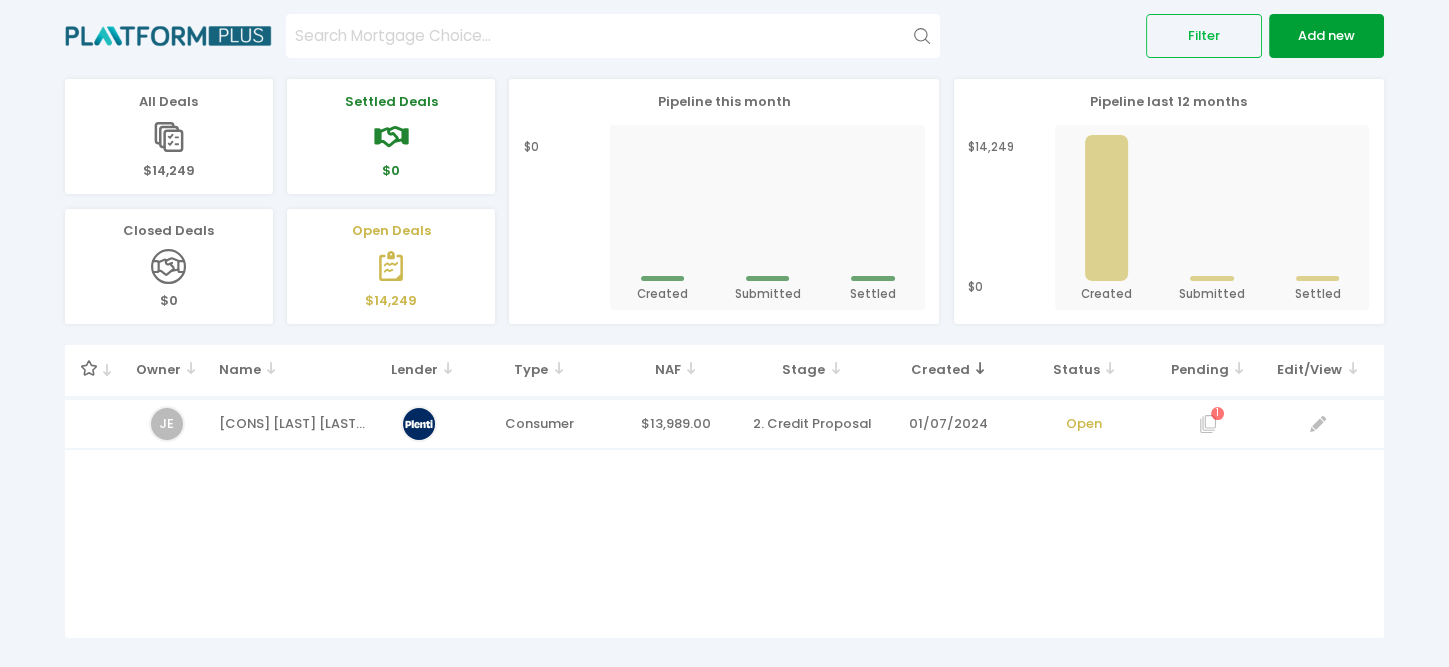 click on "Add new" at bounding box center (1326, 35) 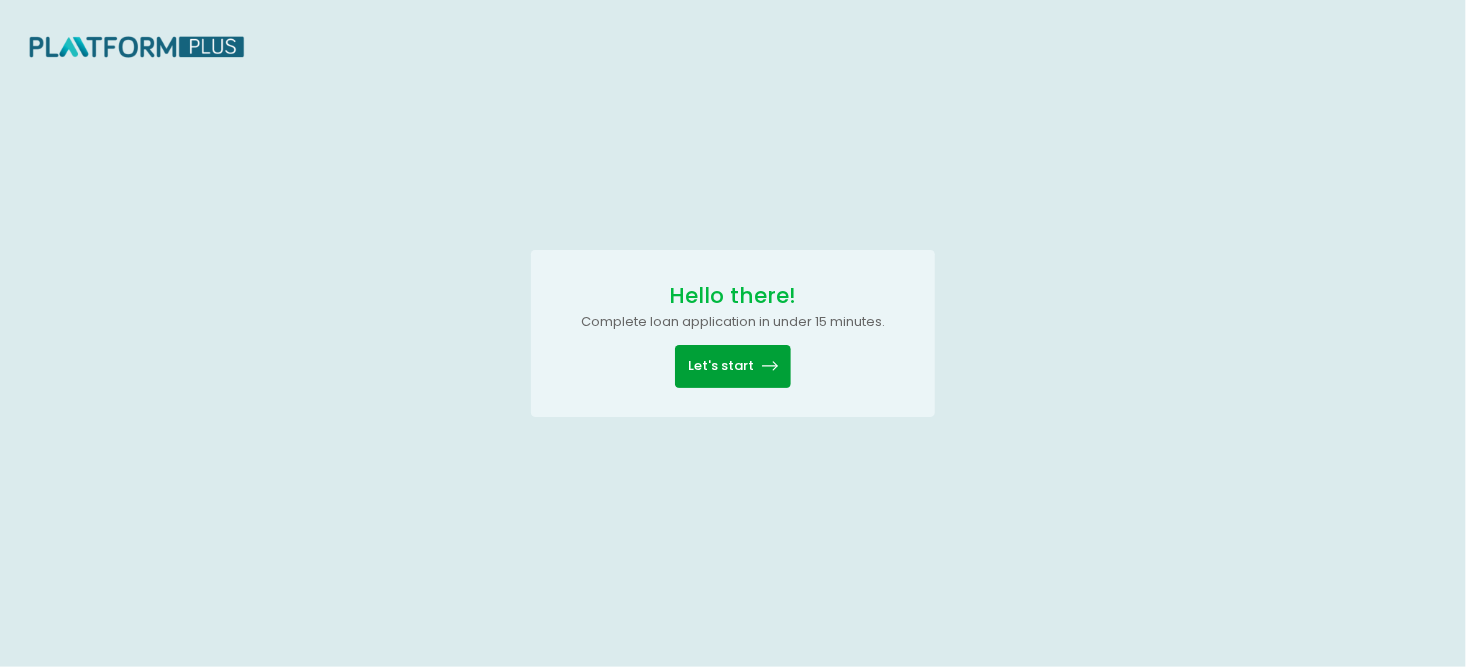 click on "Let's start" at bounding box center [732, 366] 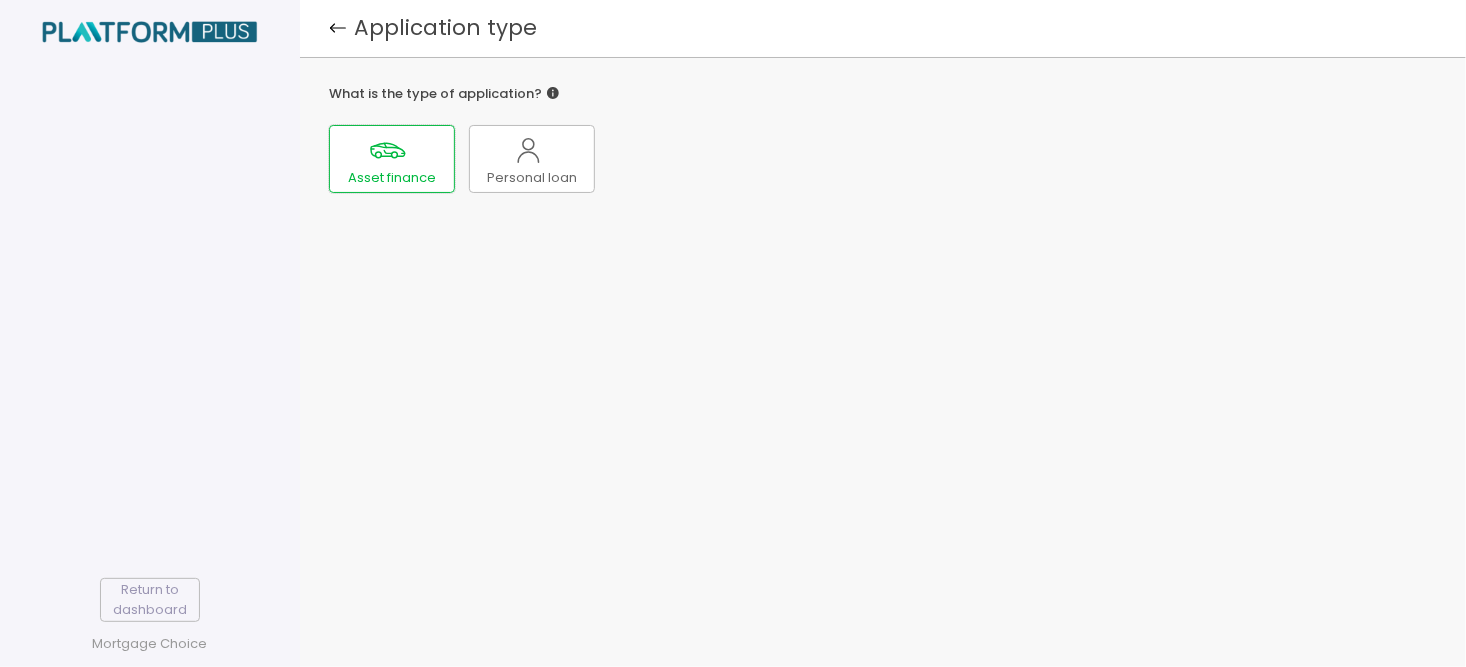 click on "Asset finance" at bounding box center (392, 178) 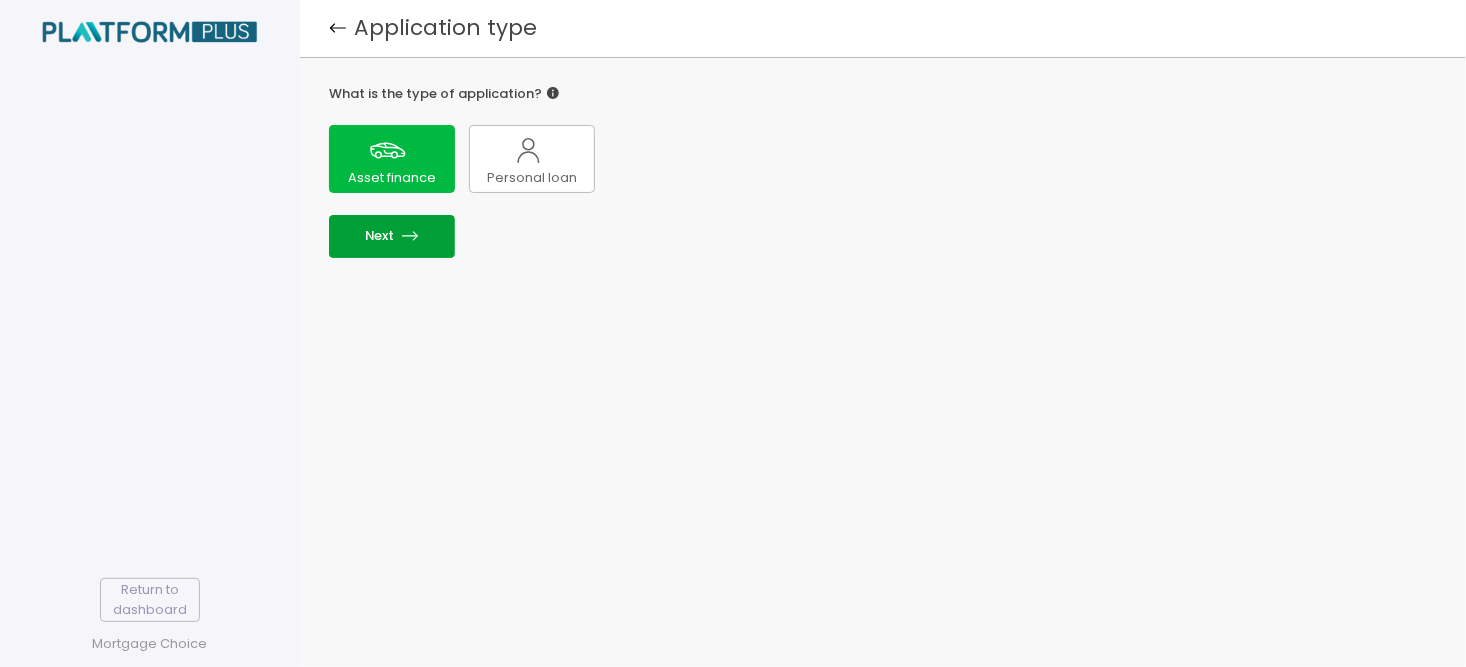 click on "Next" at bounding box center (392, 236) 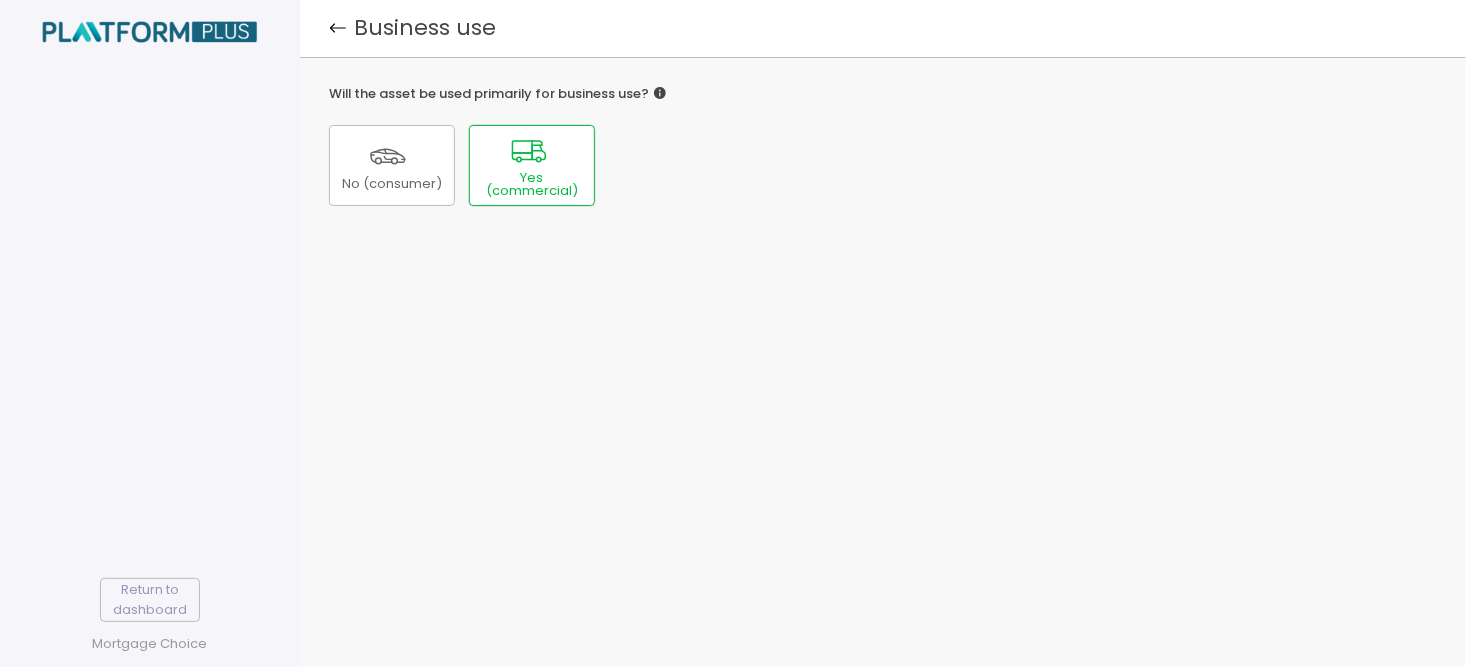 click on "Yes (commercial)" at bounding box center [392, 184] 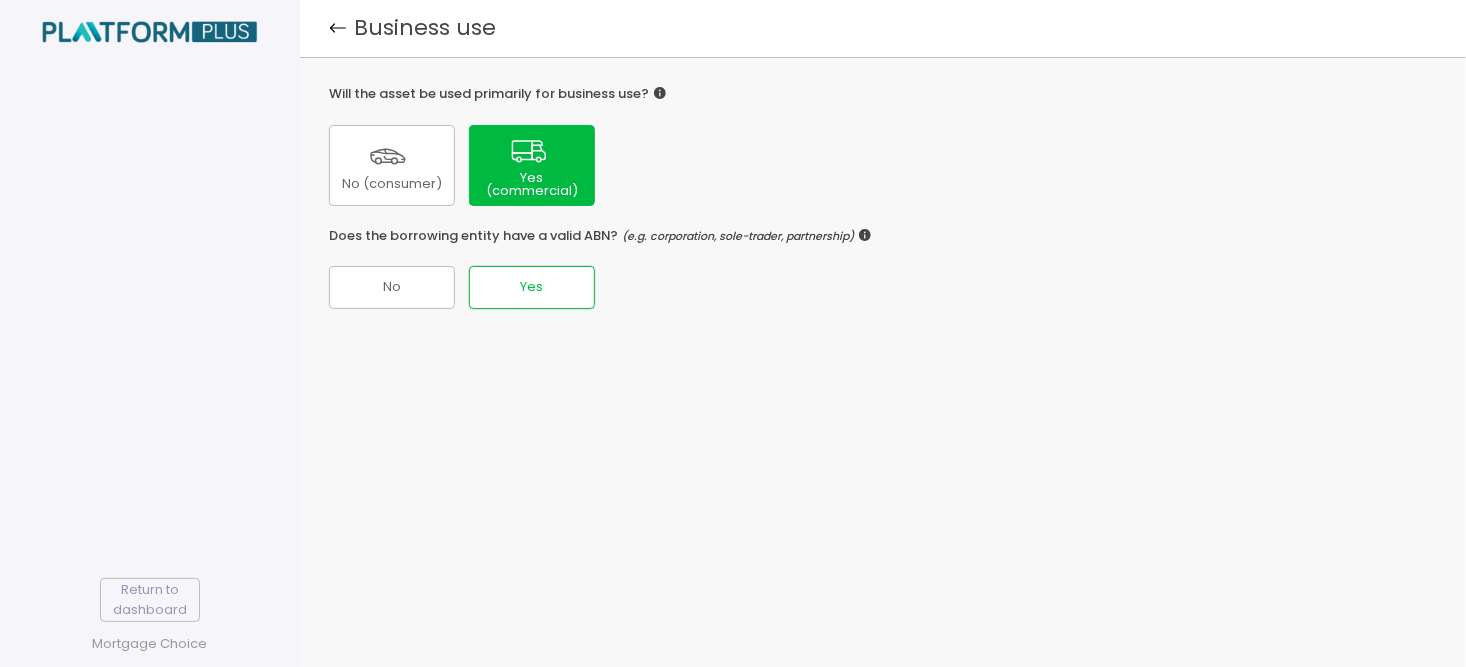 click on "Yes" at bounding box center [392, 287] 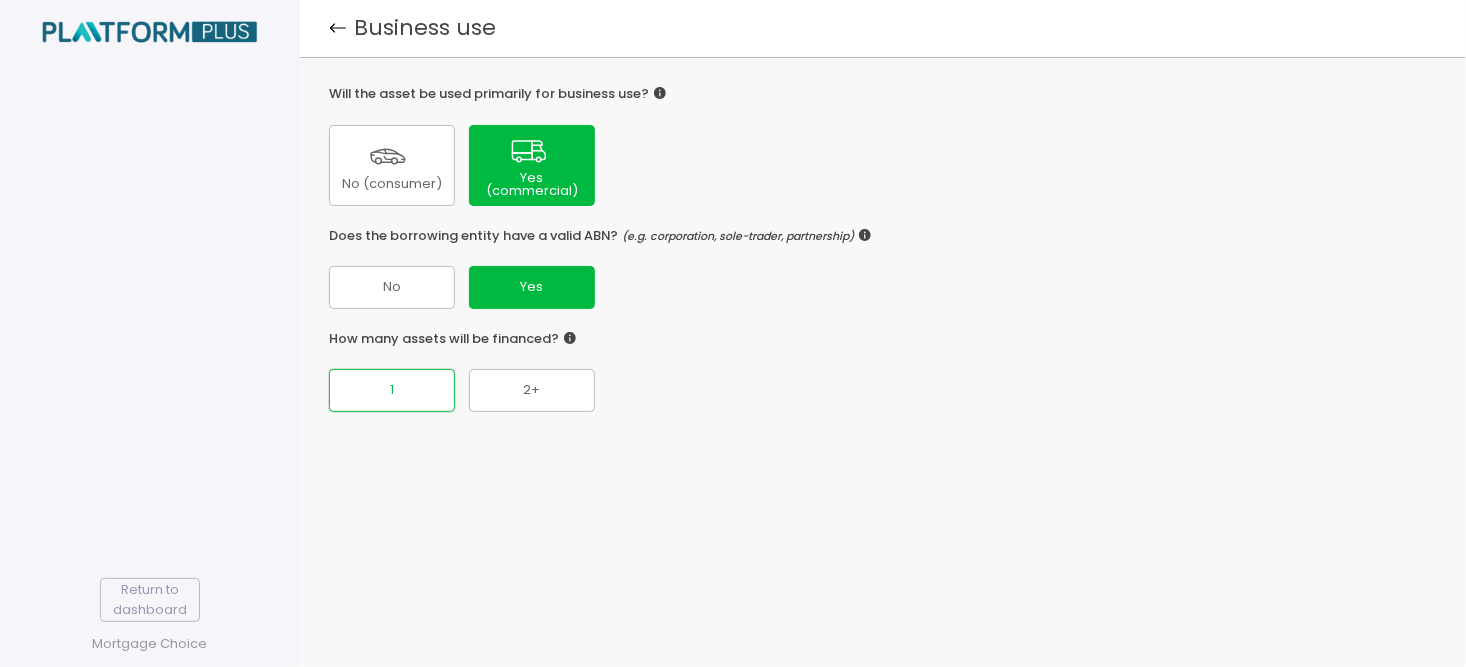 click on "1" at bounding box center [392, 287] 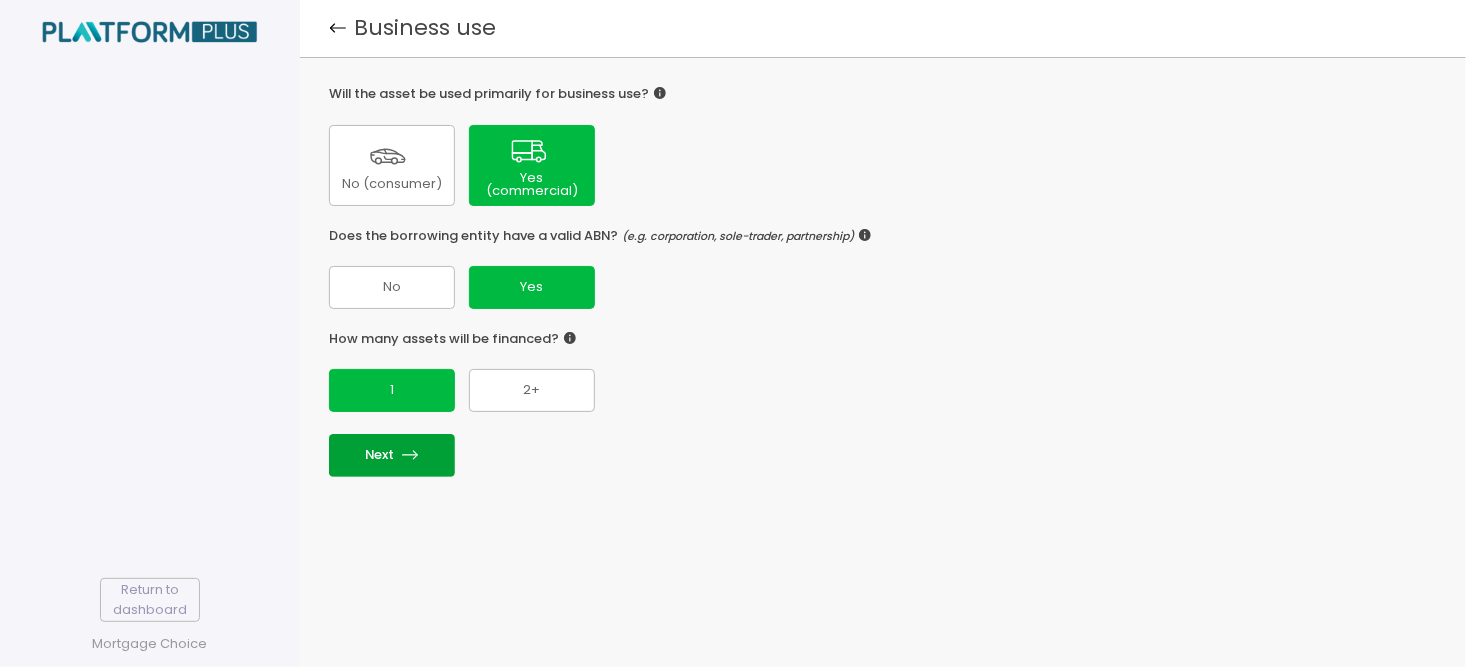 click on "Next" at bounding box center [392, 455] 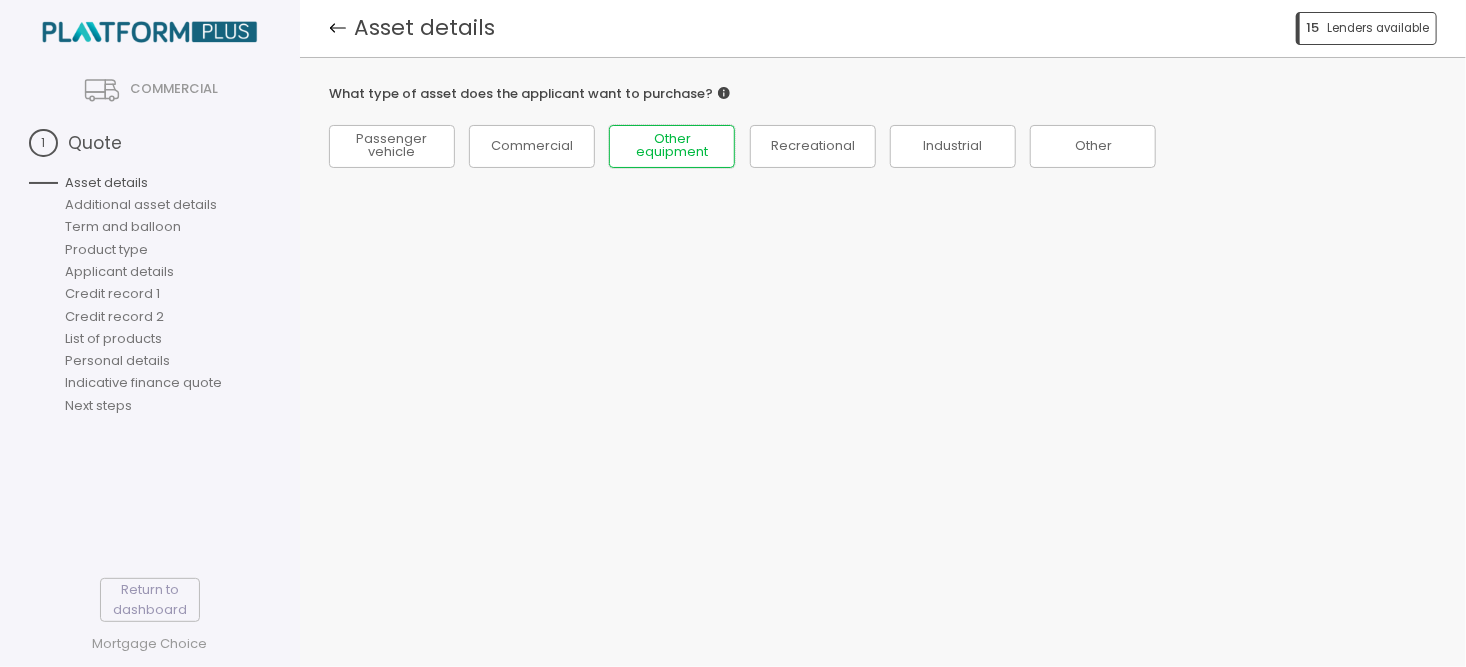 click on "Other equipment" at bounding box center (392, 146) 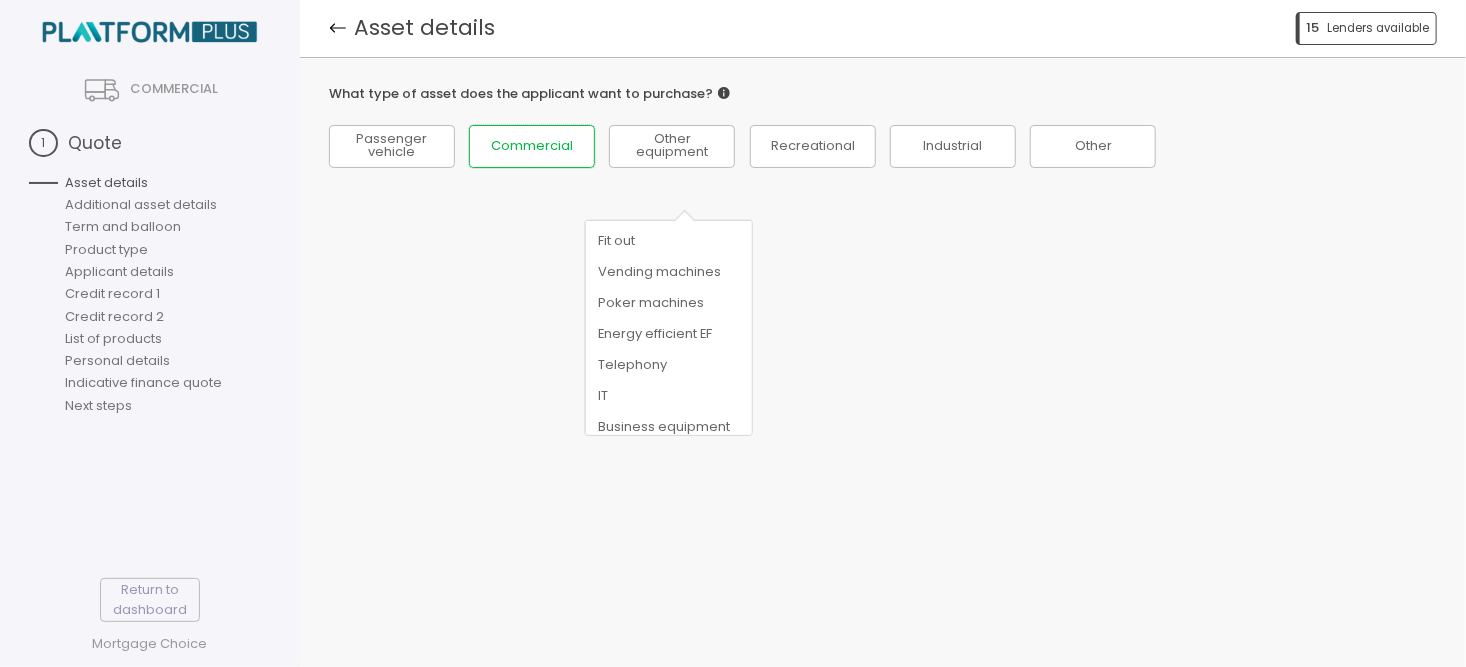 click on "Commercial" at bounding box center [392, 146] 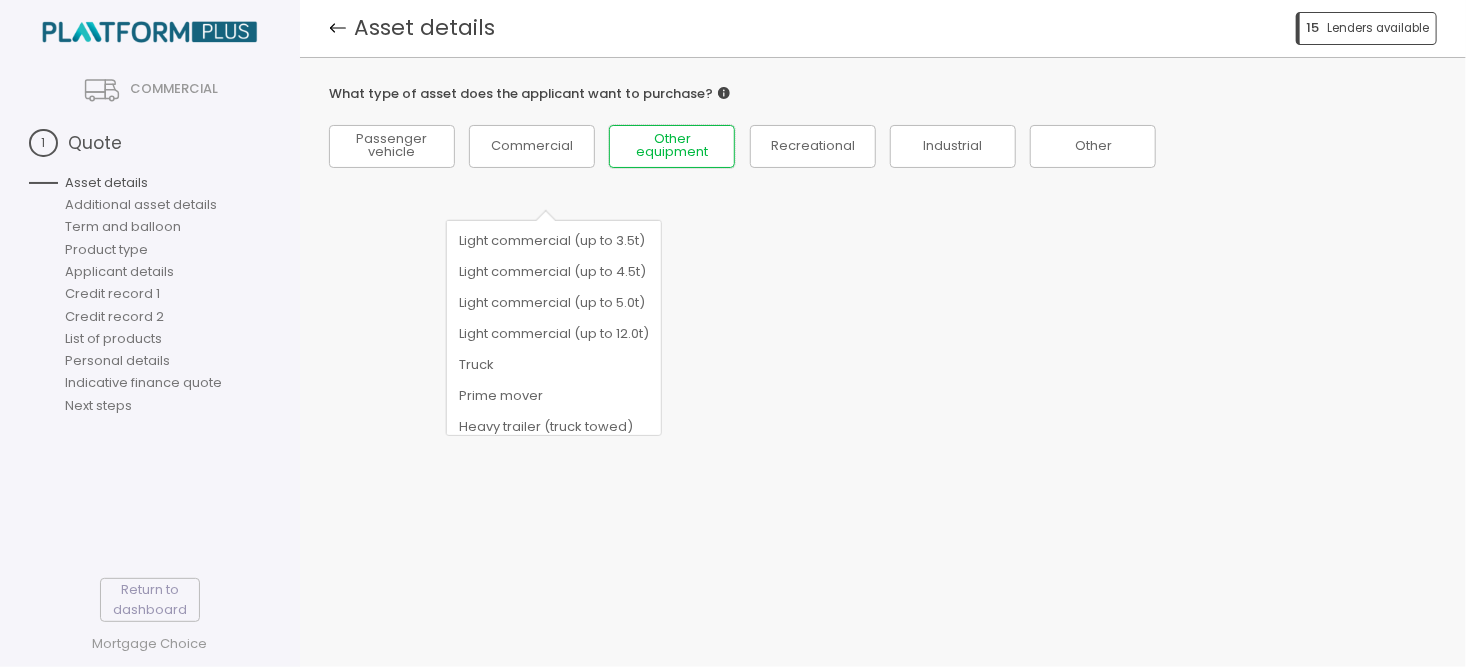 click on "Other equipment" at bounding box center [392, 146] 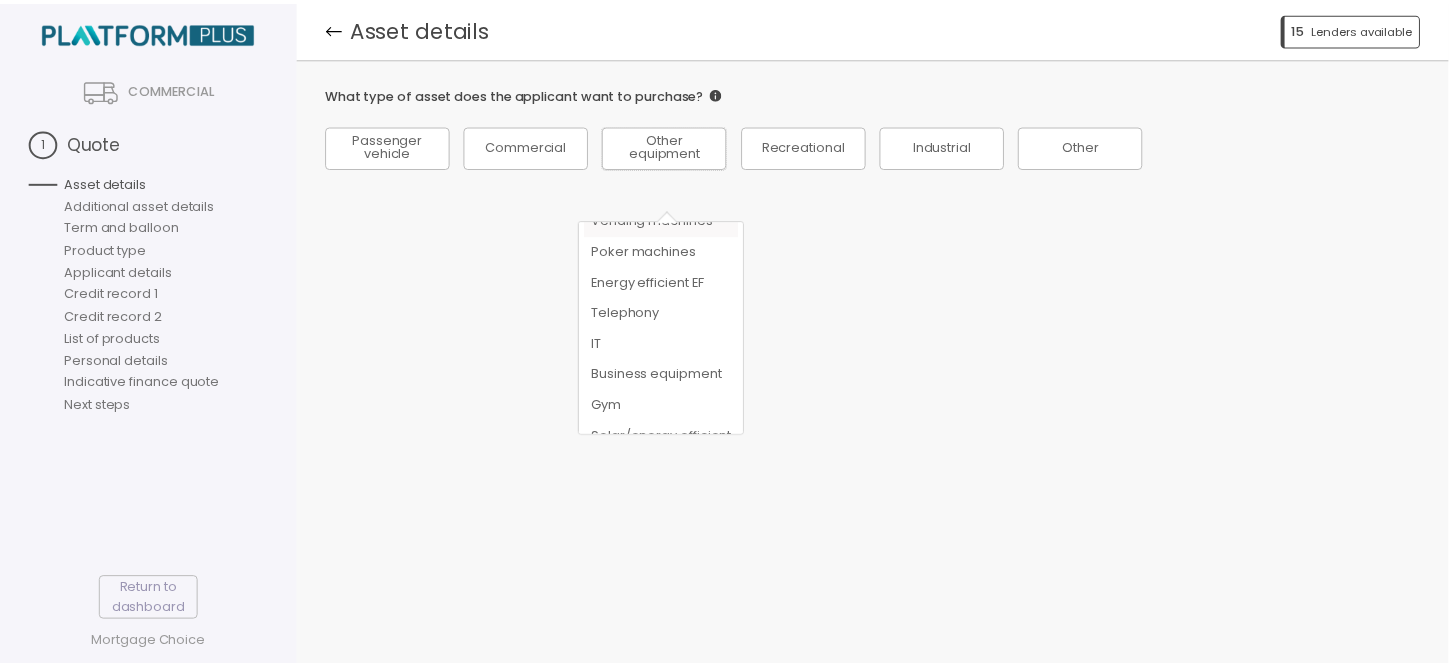 scroll, scrollTop: 100, scrollLeft: 0, axis: vertical 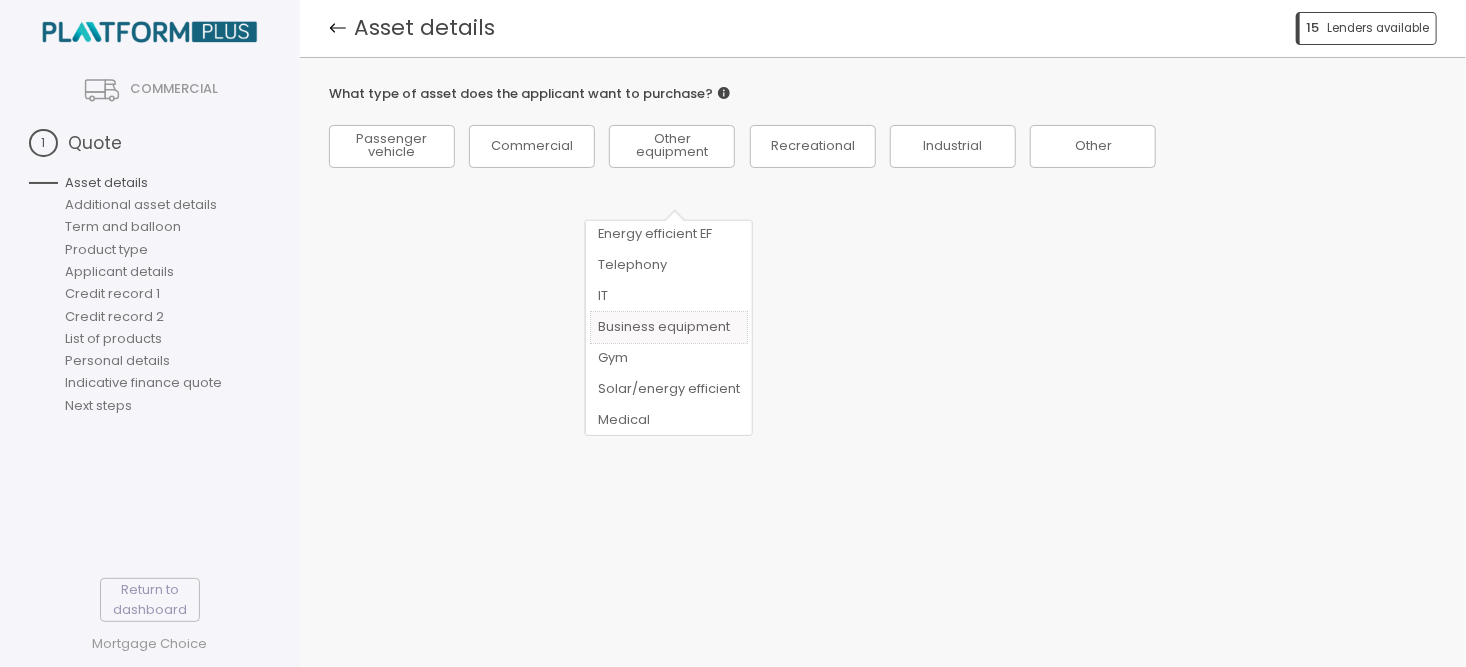 click on "Business equipment" at bounding box center [669, 326] 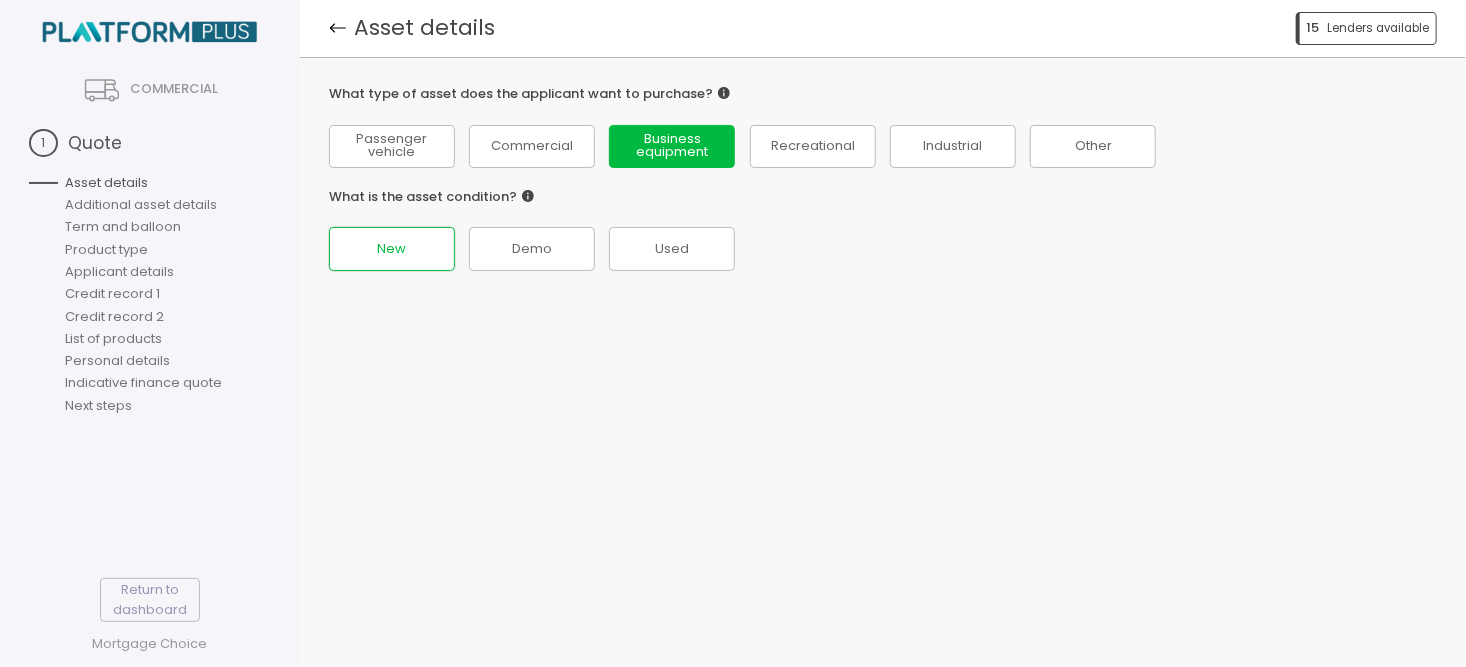 click on "New" at bounding box center [392, 146] 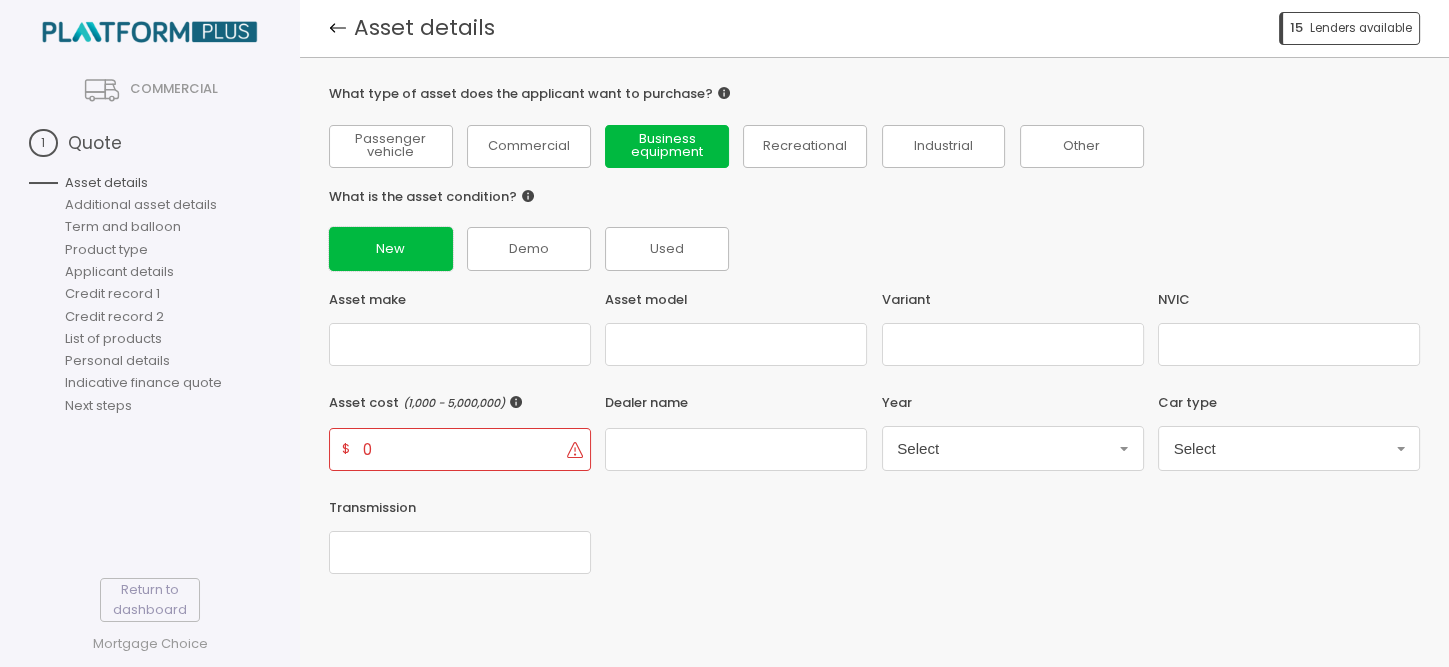 scroll, scrollTop: 103, scrollLeft: 0, axis: vertical 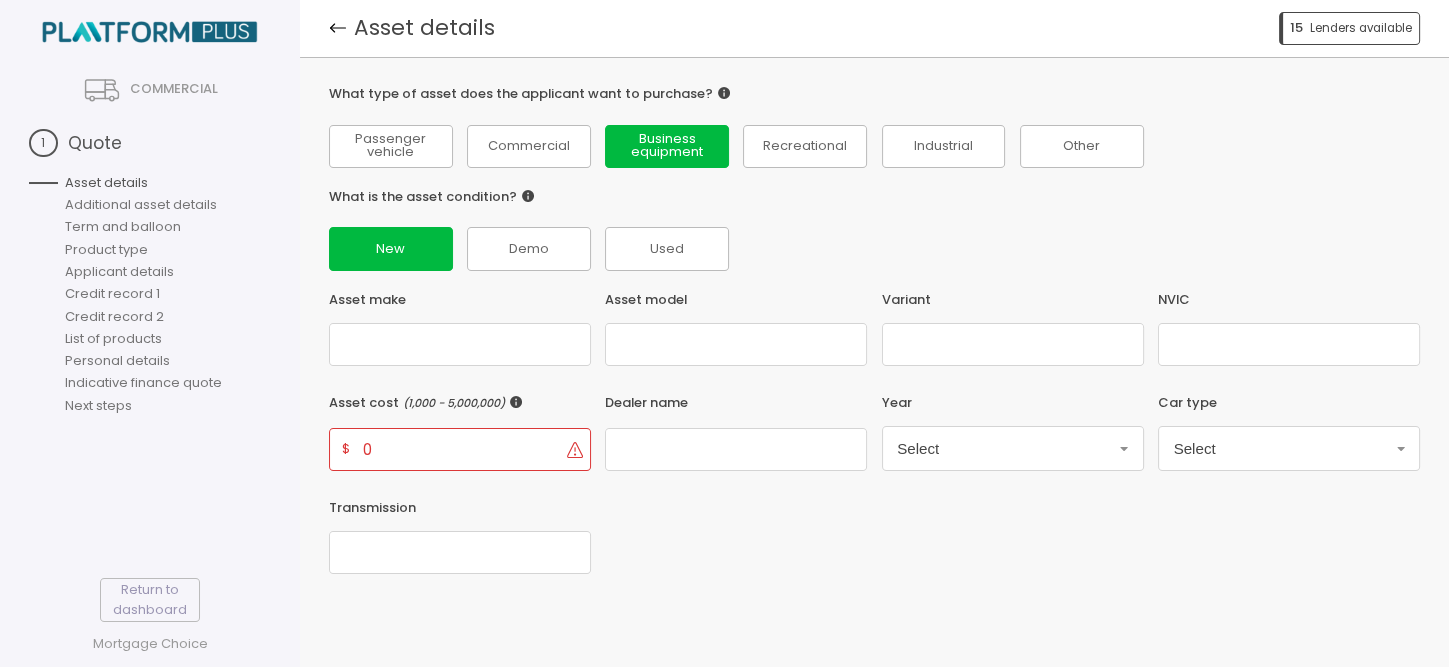 click on "0" at bounding box center (461, 449) 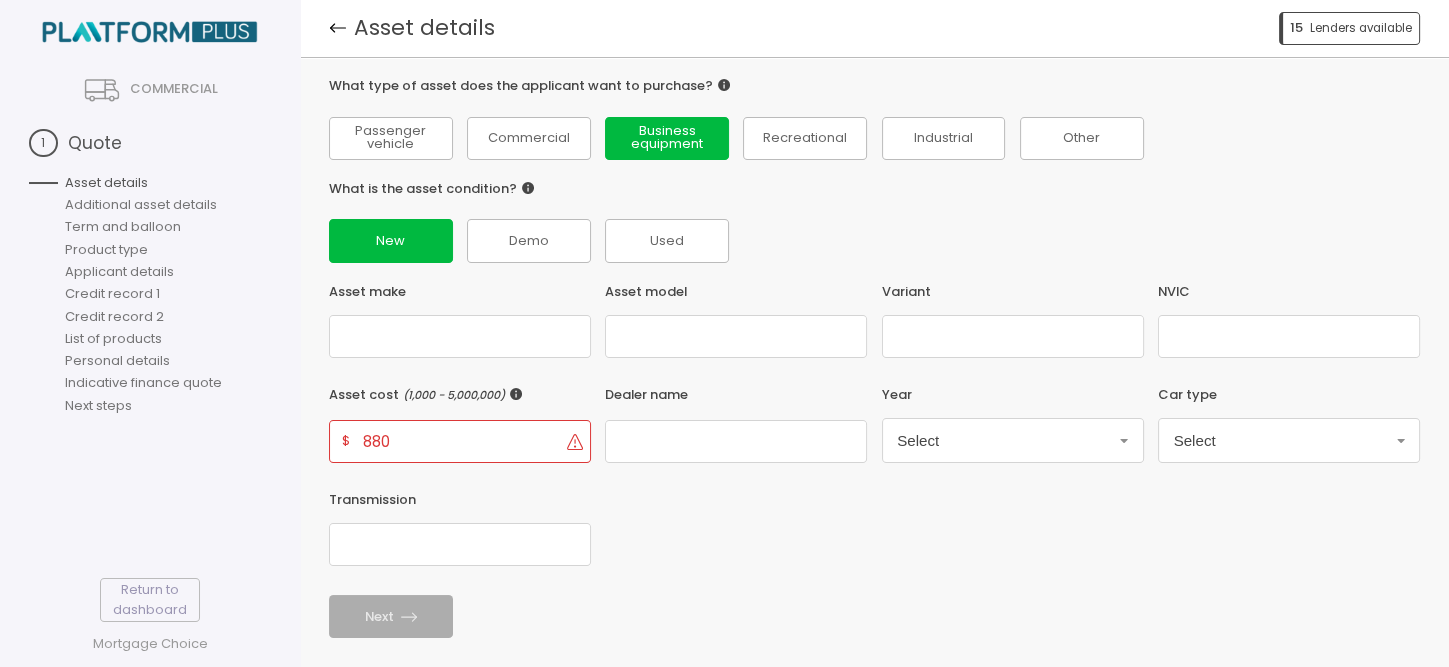 click on "880" at bounding box center [461, 441] 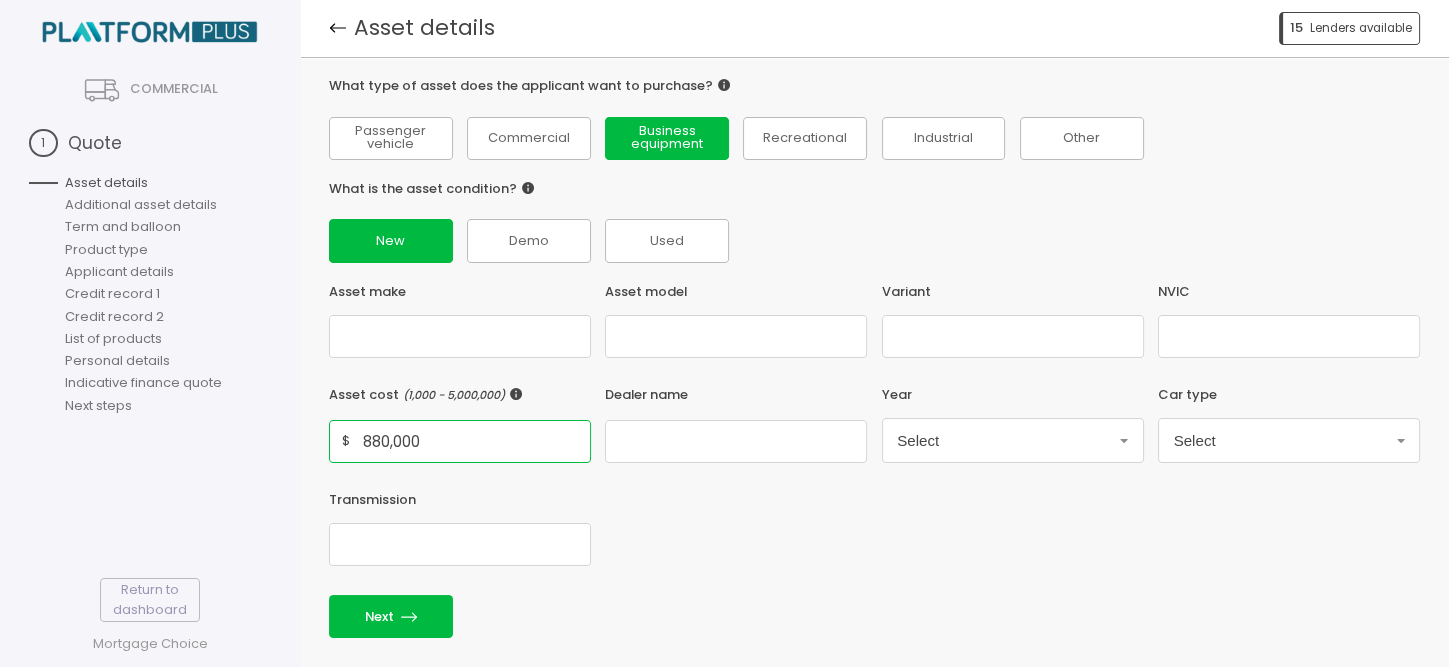 type on "880,000" 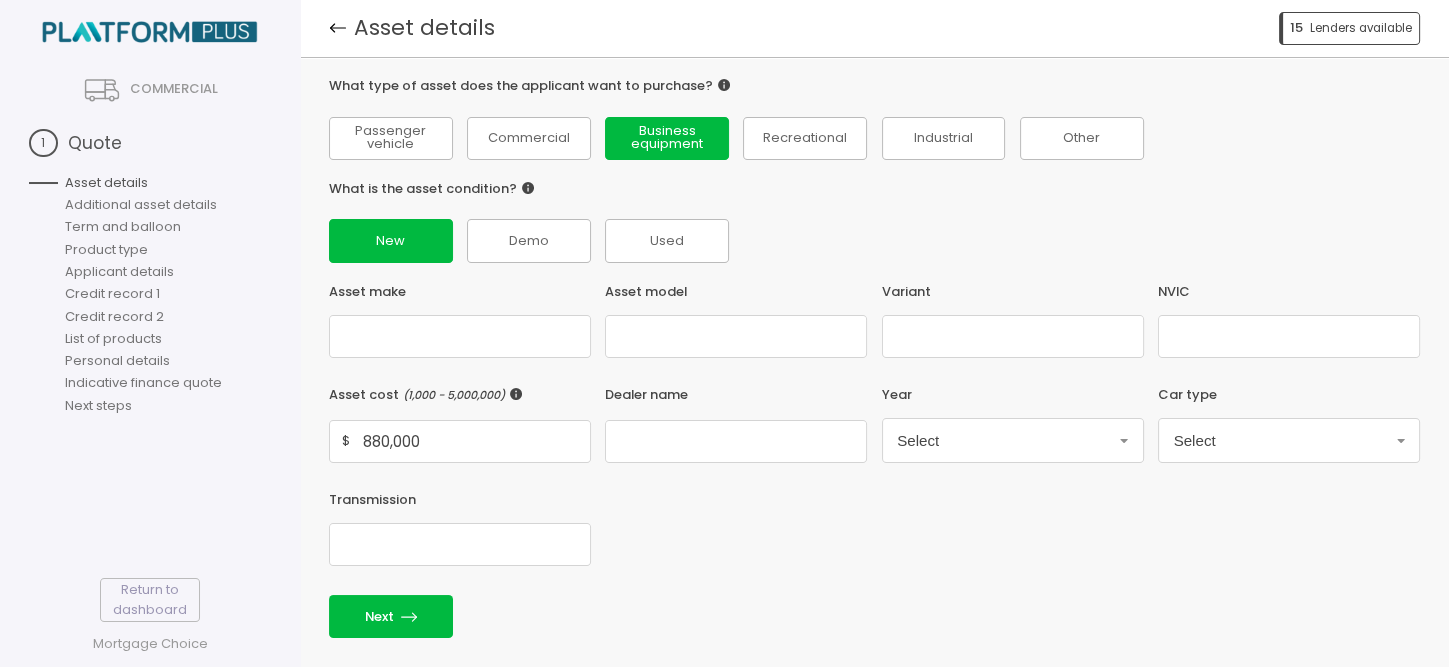 click on "Asset cost ( 1,000 - 5,000,000 ) $ 880,000 Dealer name Year Select Car type Select Transmission" at bounding box center [875, 425] 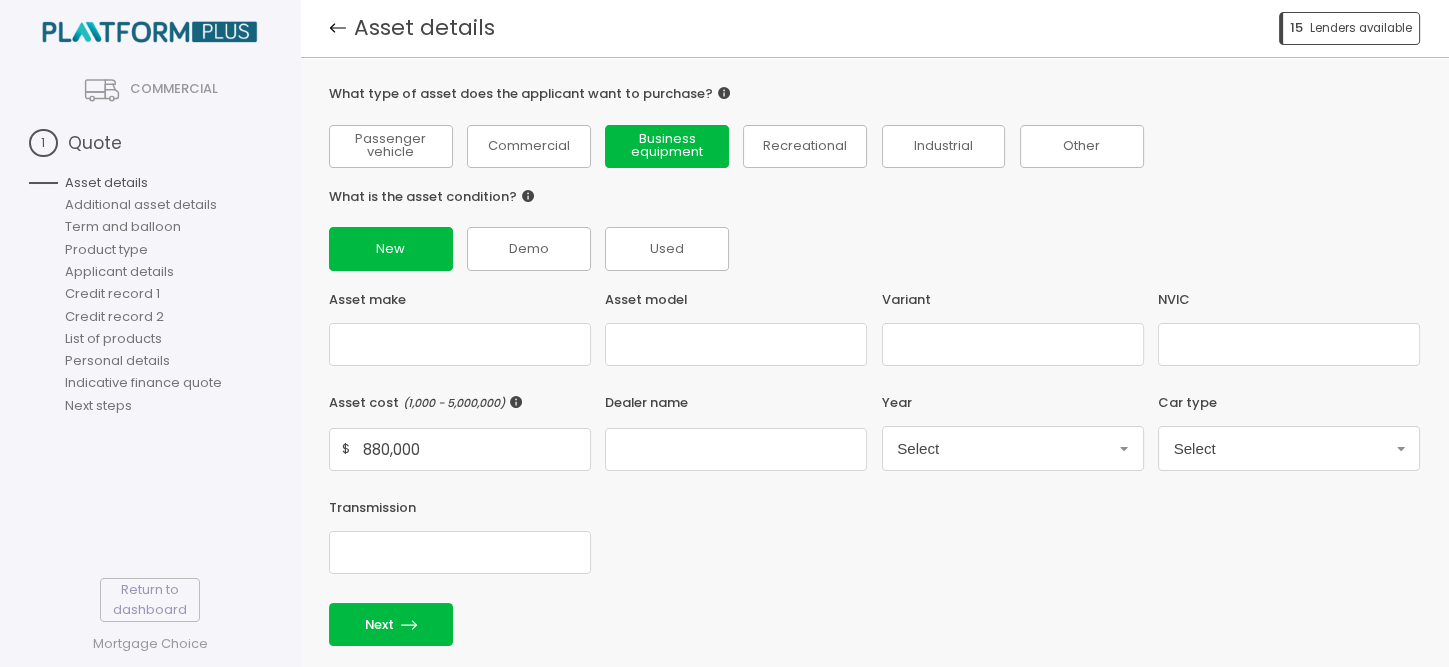 scroll, scrollTop: 175, scrollLeft: 0, axis: vertical 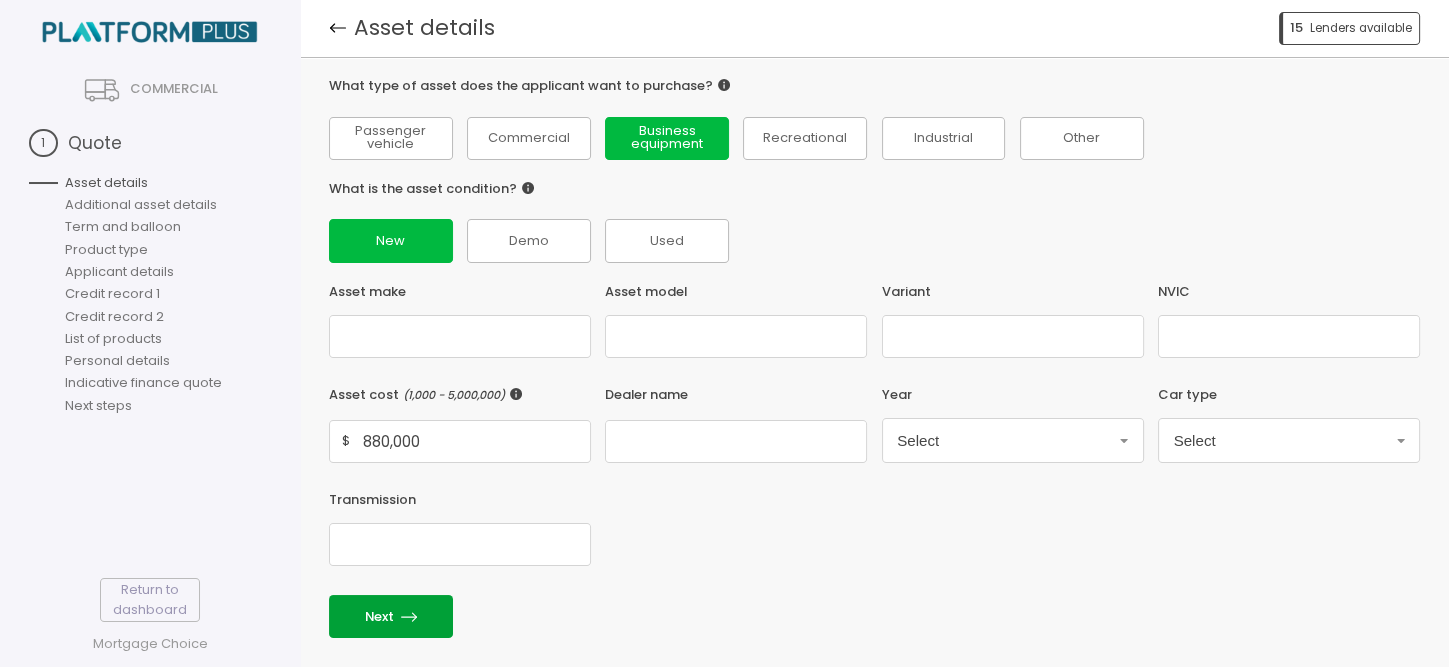 click on "Next" at bounding box center [391, 616] 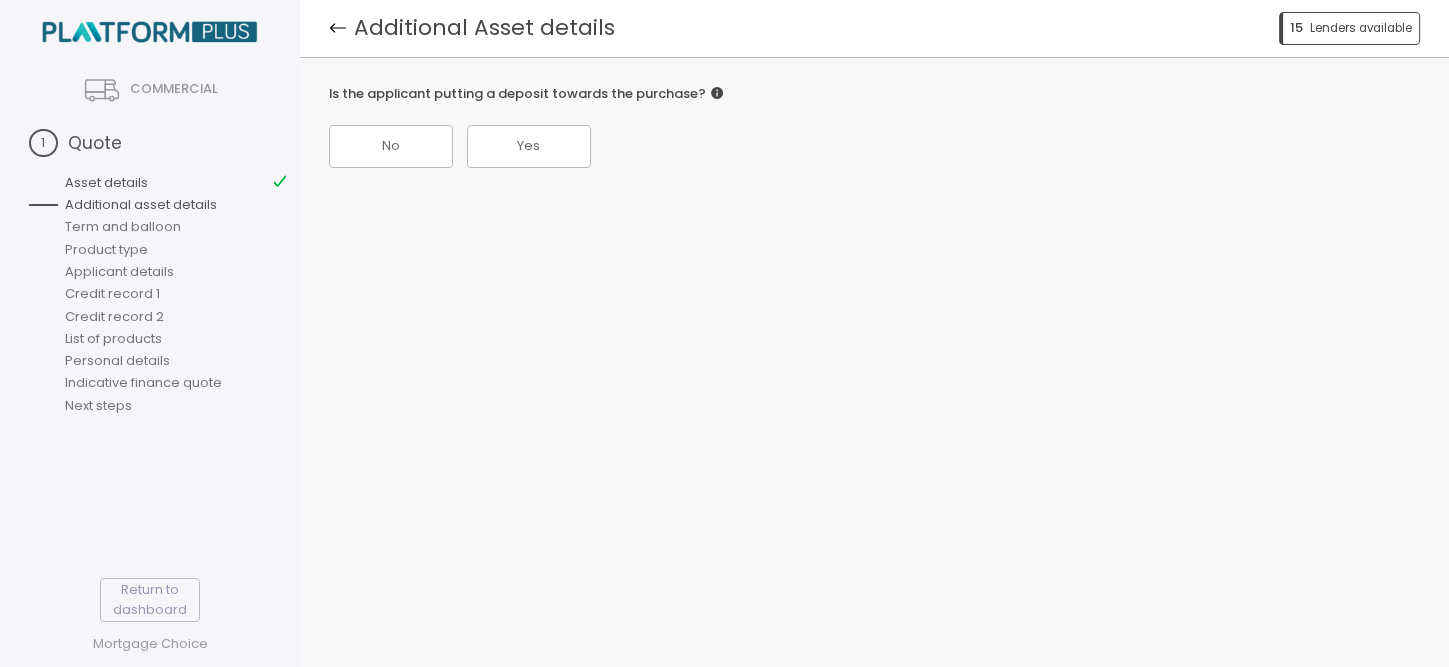 scroll, scrollTop: 0, scrollLeft: 0, axis: both 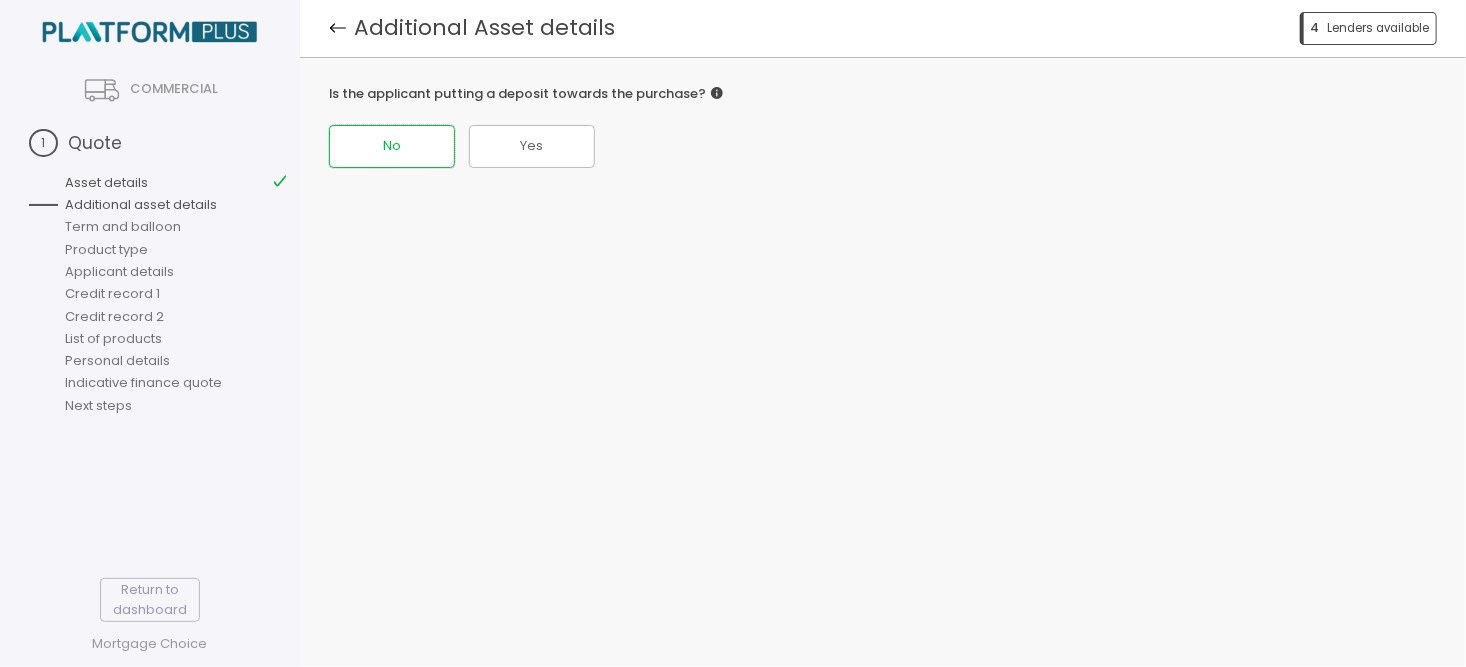 click on "No" at bounding box center (392, 146) 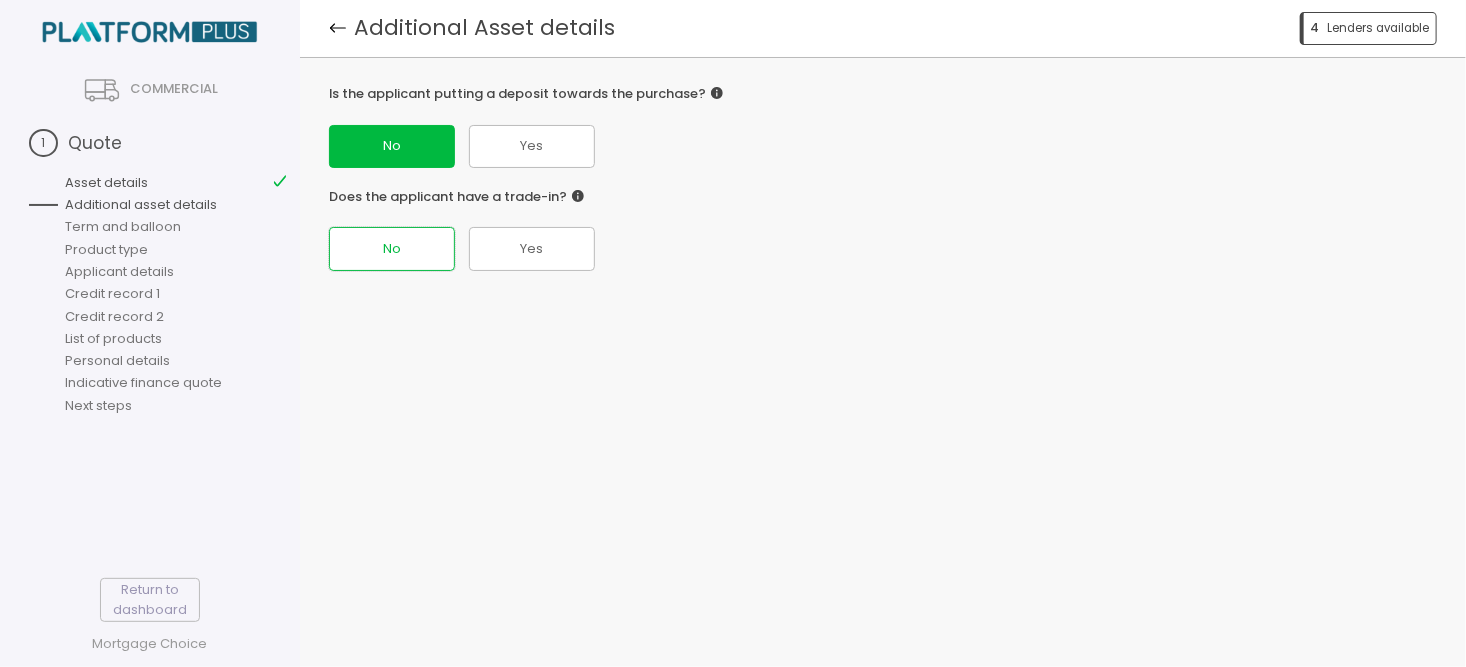 click on "No" at bounding box center (392, 146) 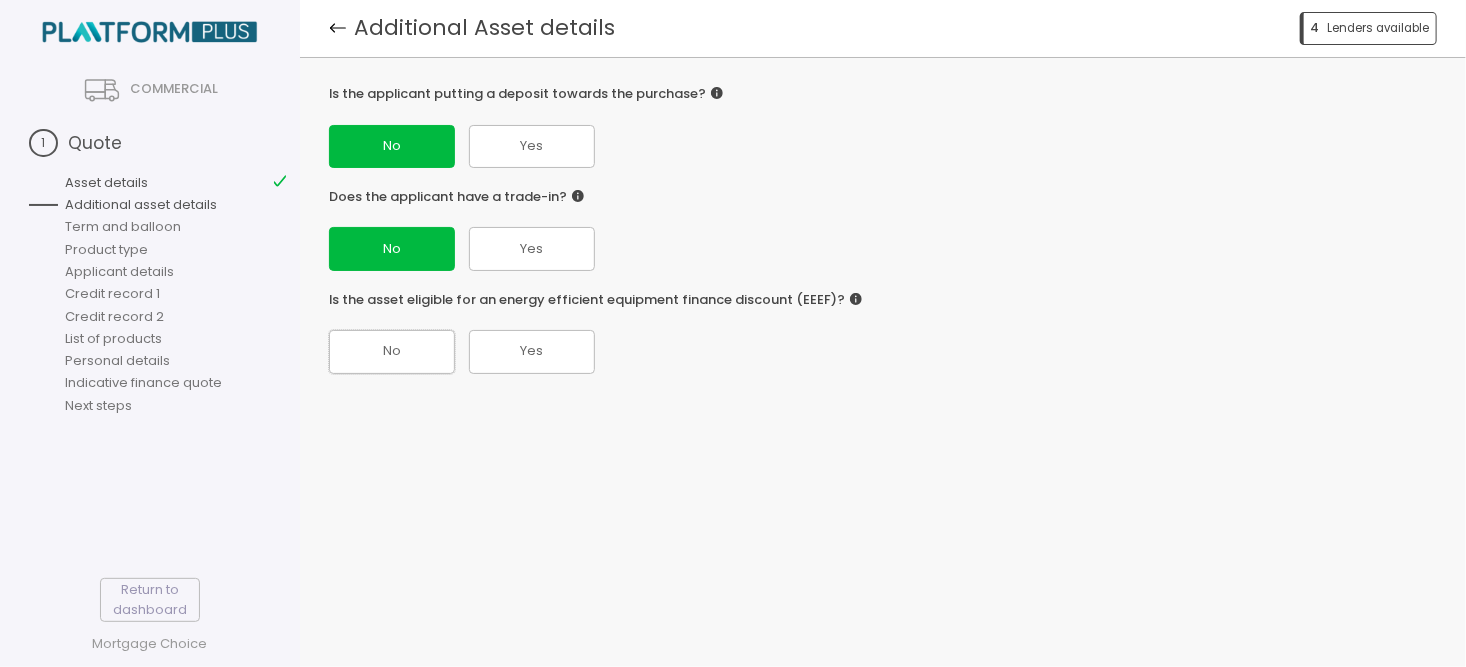 drag, startPoint x: 412, startPoint y: 425, endPoint x: 470, endPoint y: 443, distance: 60.728905 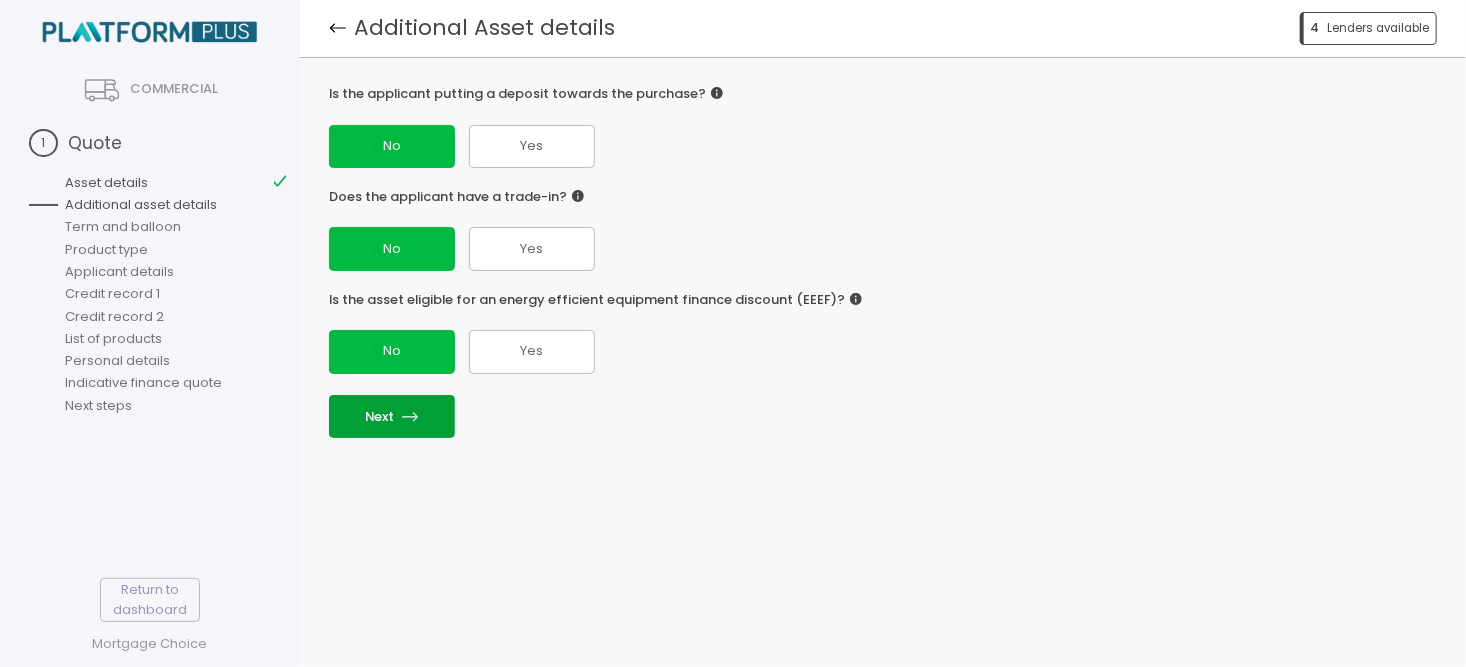 click at bounding box center (410, 417) 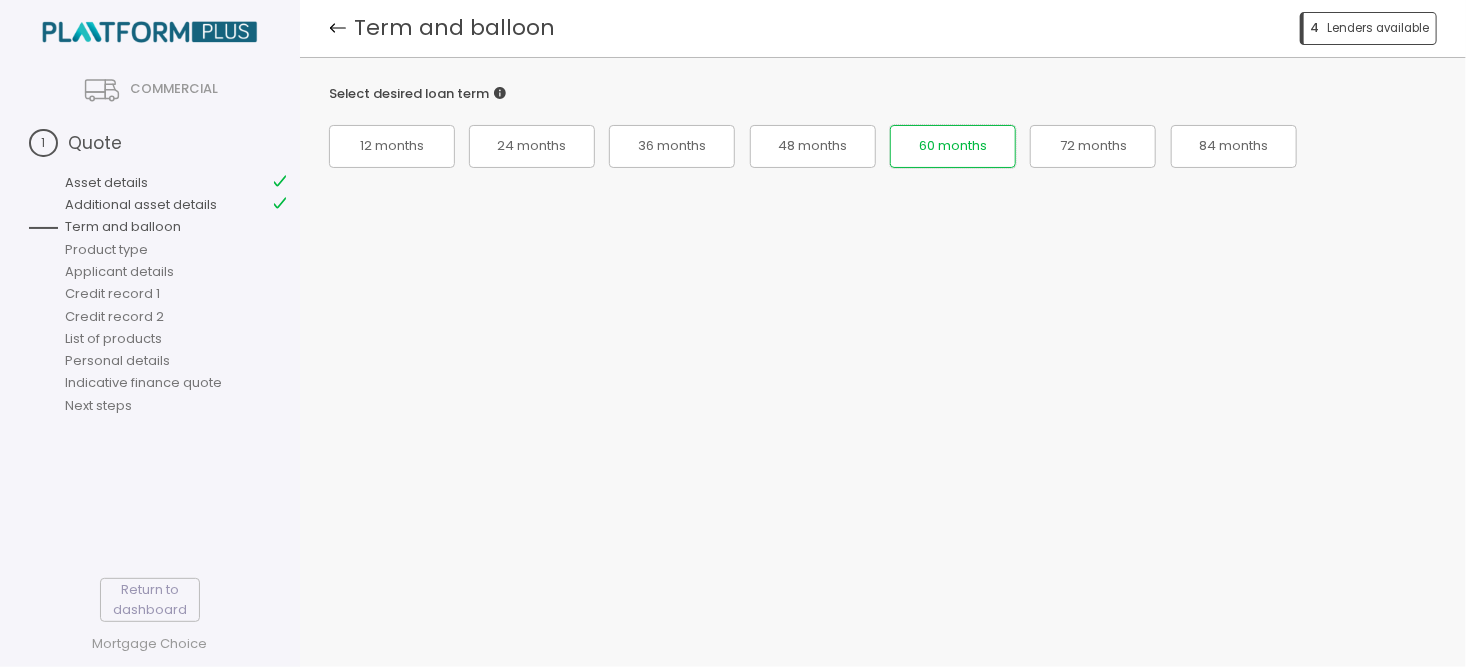 click on "60 months" at bounding box center (392, 146) 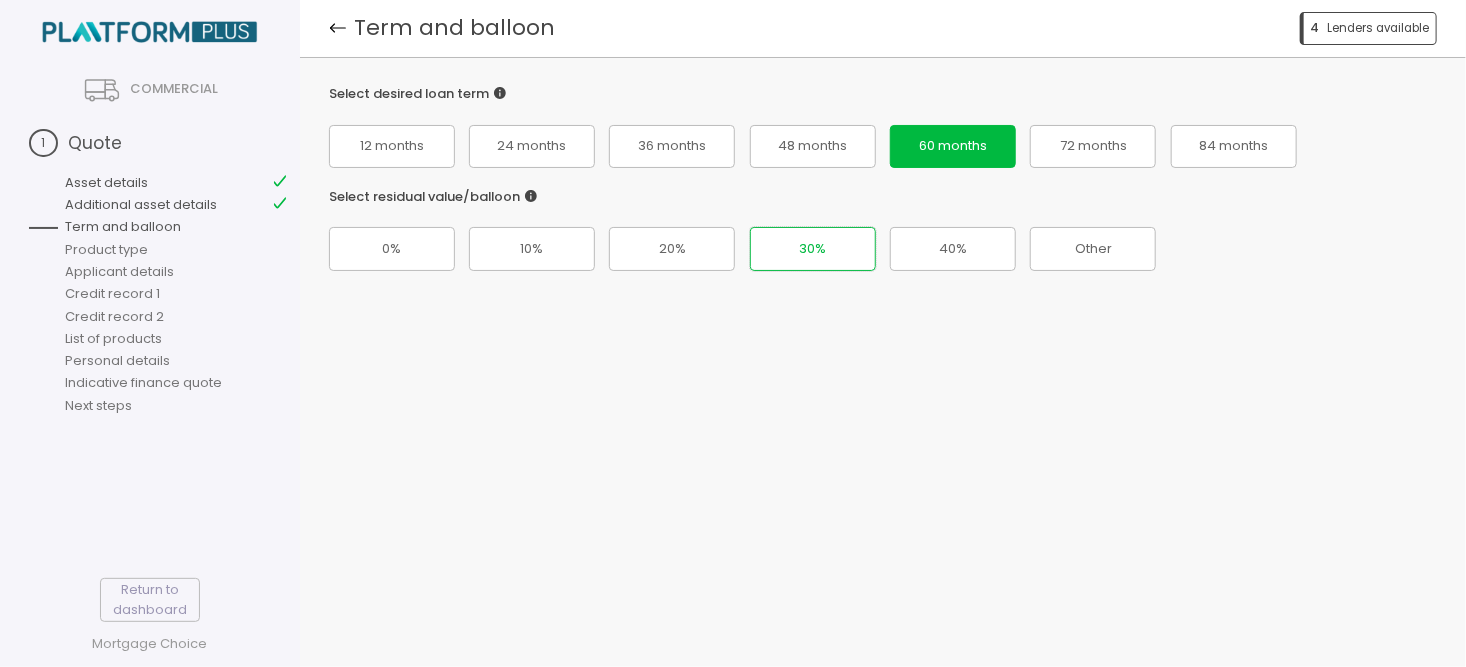 click on "30%" at bounding box center [392, 248] 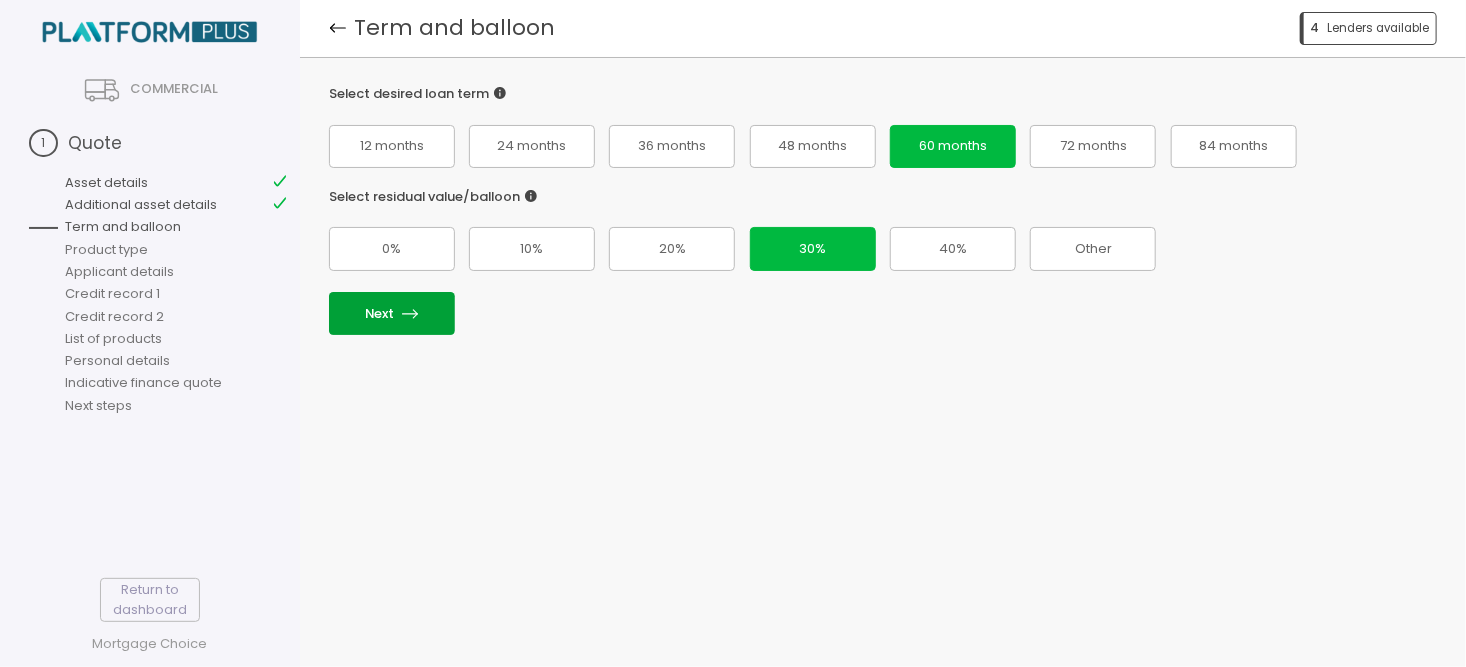 click on "Next" at bounding box center [392, 313] 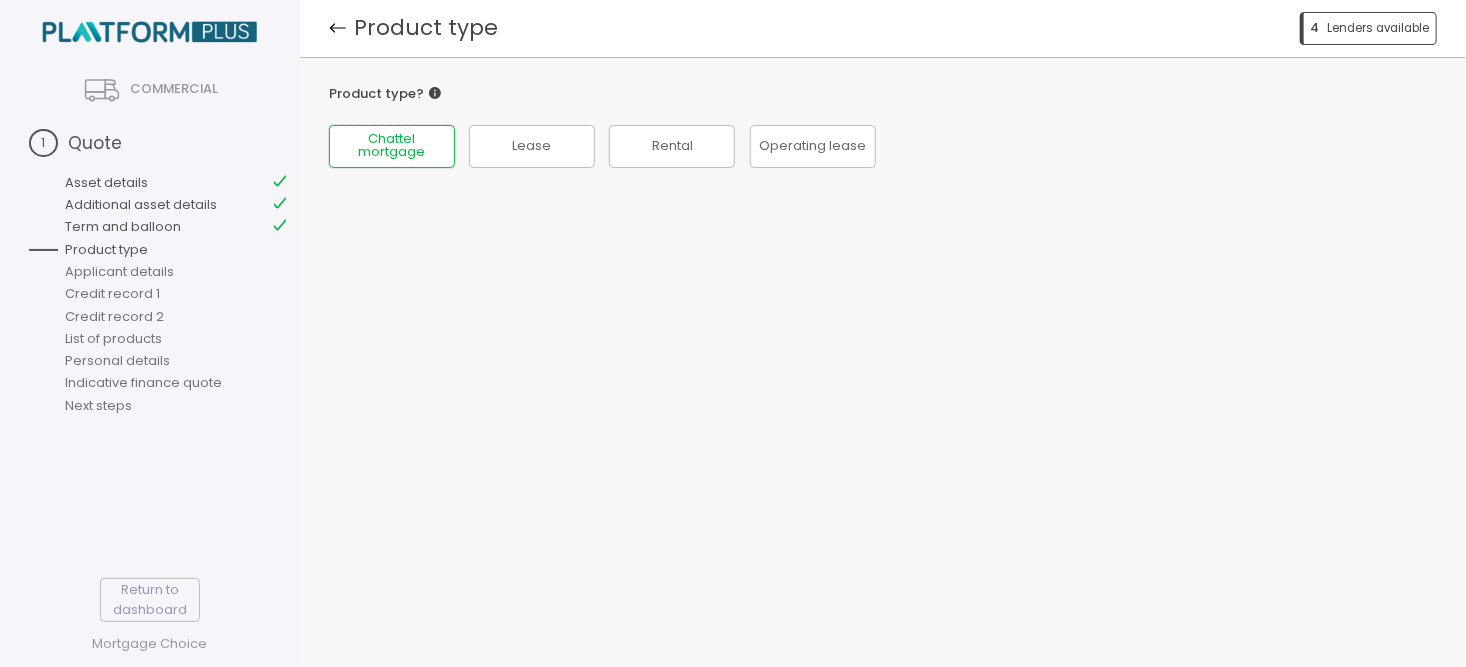 click on "Chattel mortgage" at bounding box center [392, 146] 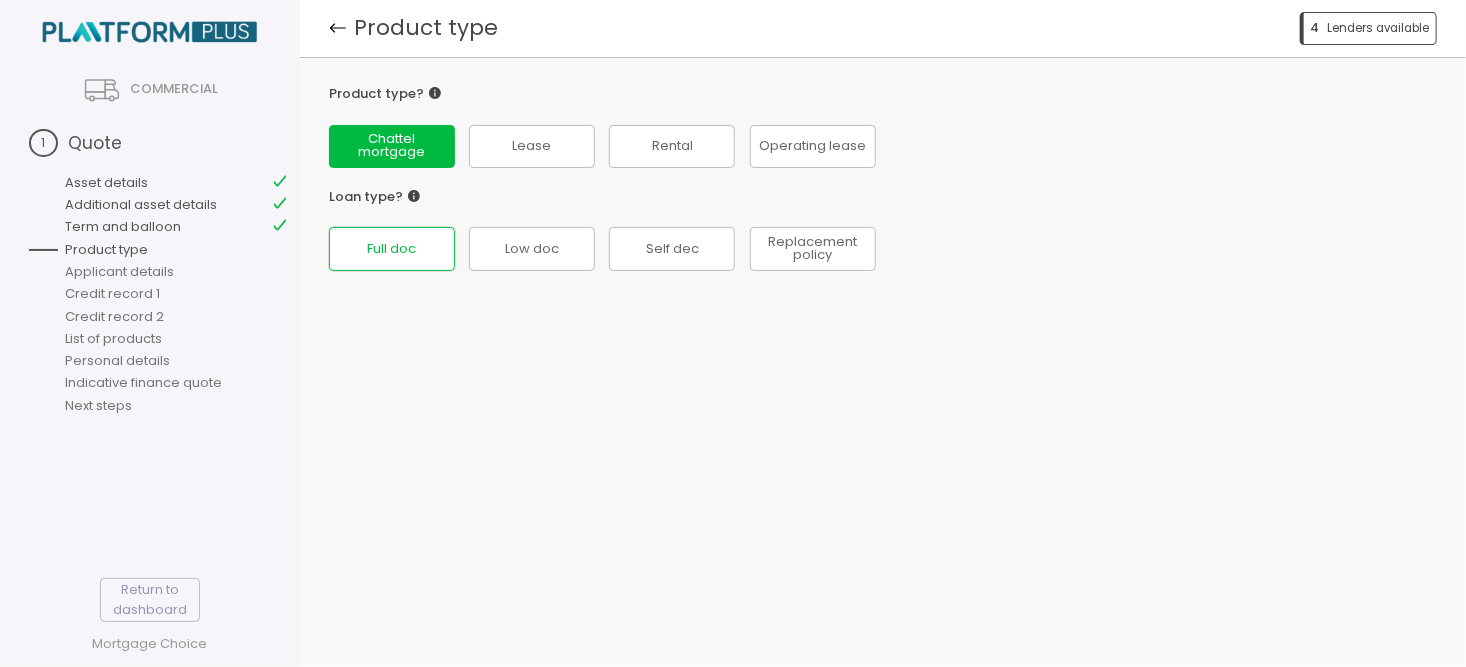 click on "Full doc" at bounding box center [391, 249] 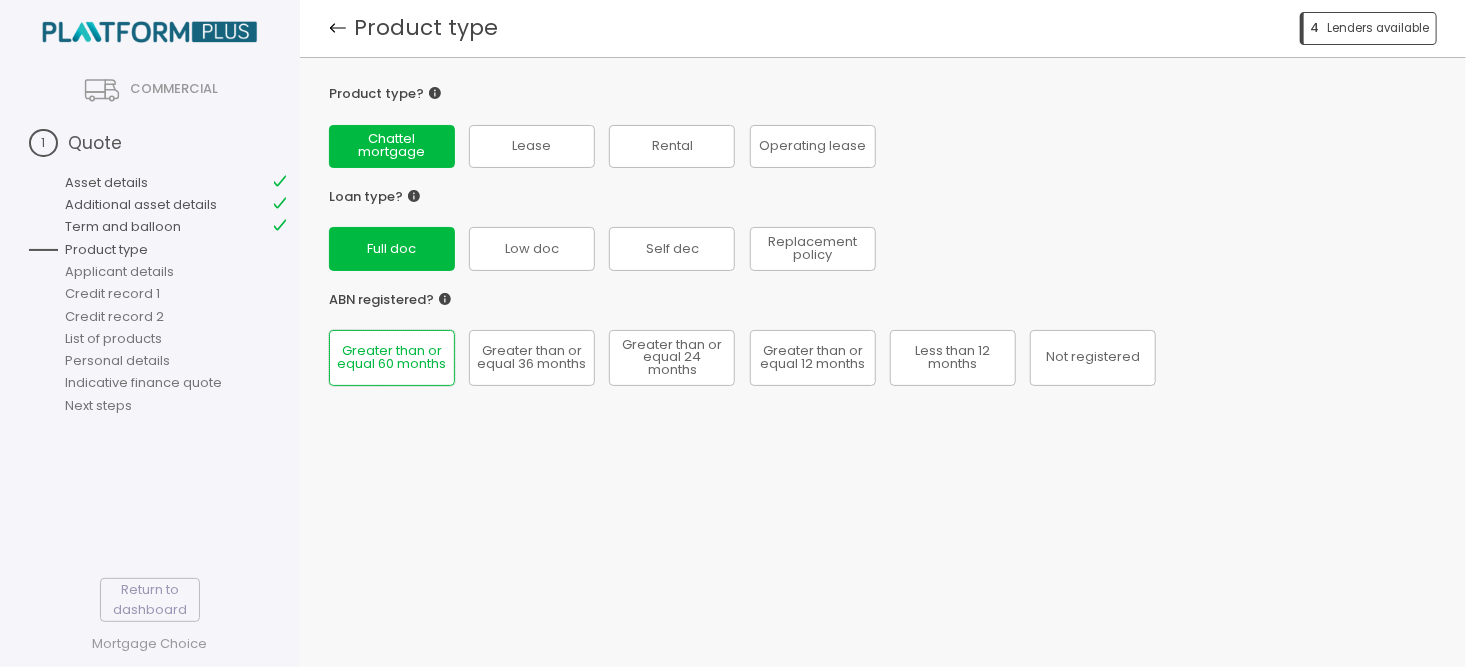 click on "Greater than or equal 60 months" at bounding box center (391, 249) 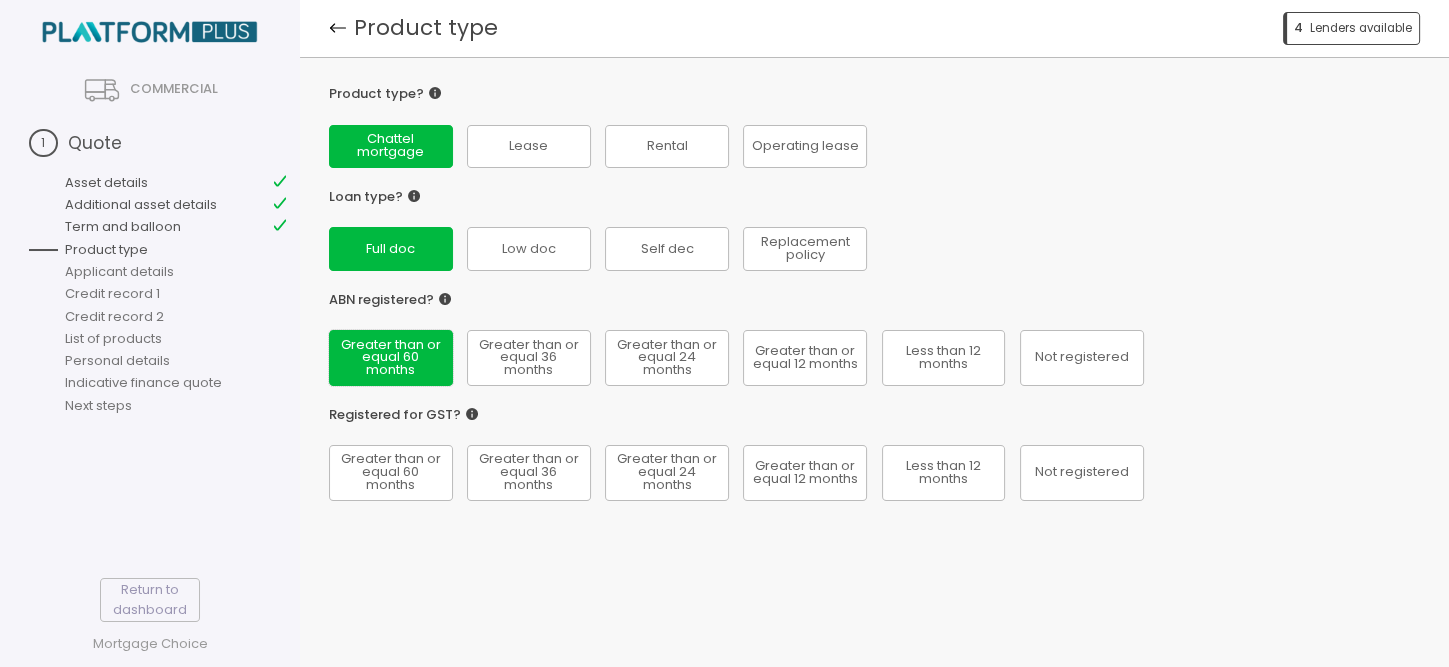 scroll, scrollTop: 34, scrollLeft: 0, axis: vertical 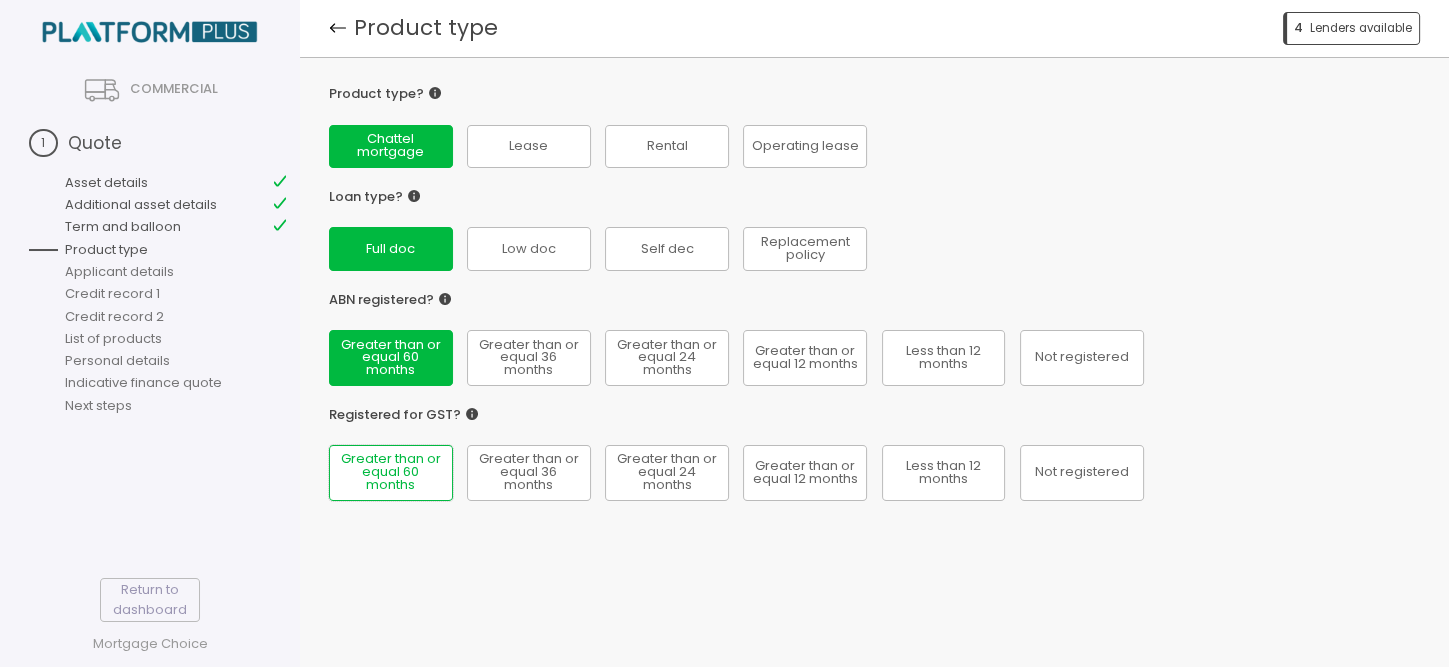 click on "Greater than or equal 60 months" at bounding box center [390, 249] 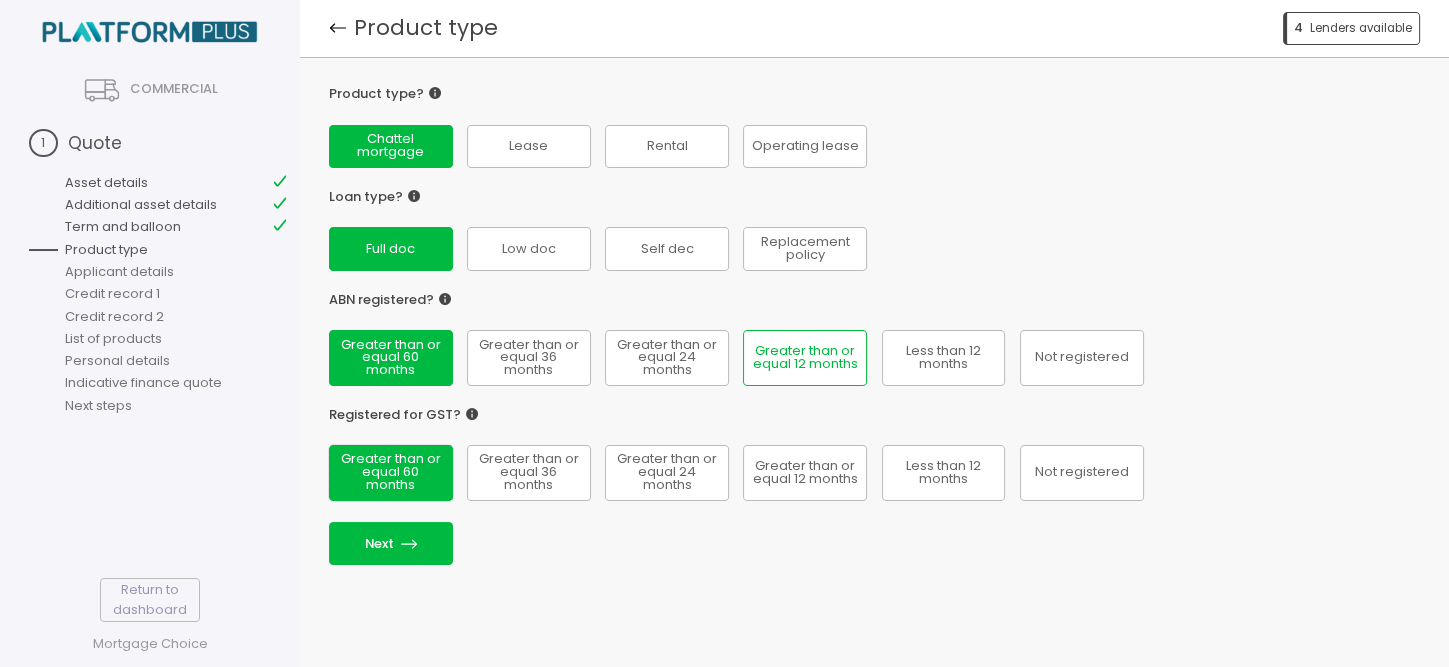 scroll, scrollTop: 106, scrollLeft: 0, axis: vertical 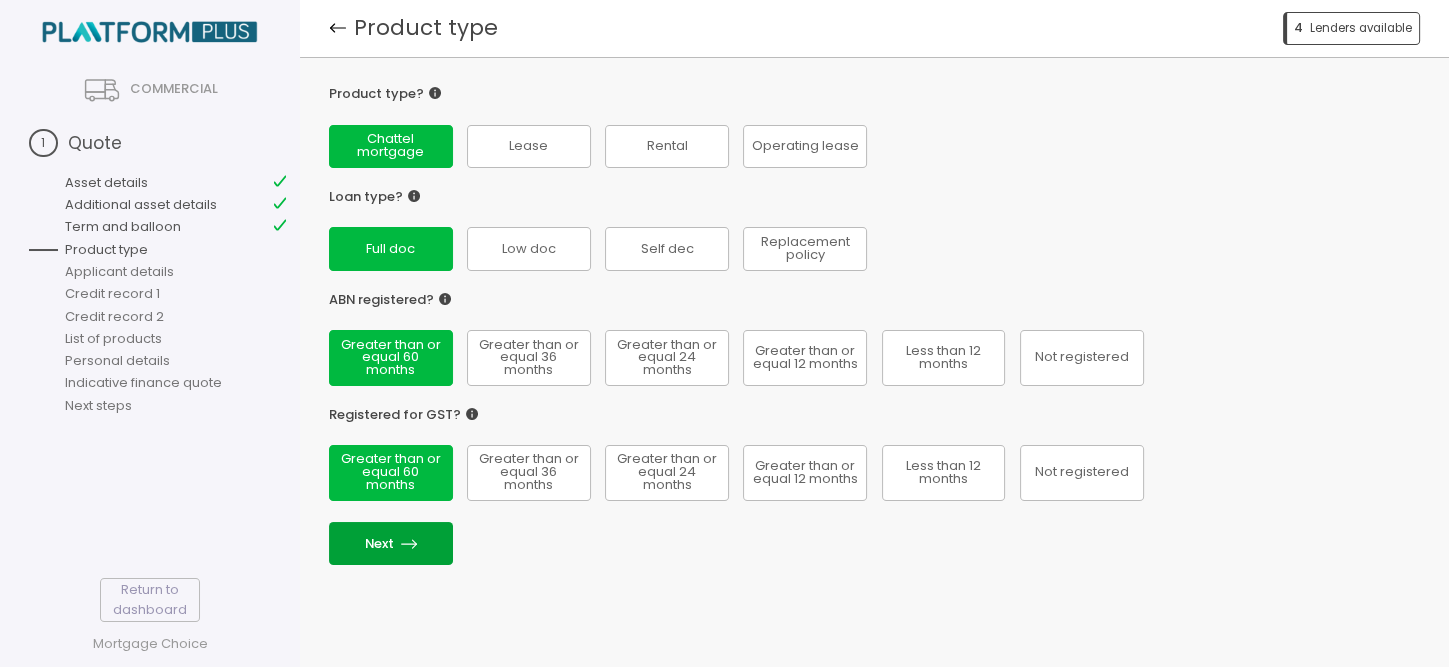 click on "Next" at bounding box center (391, 543) 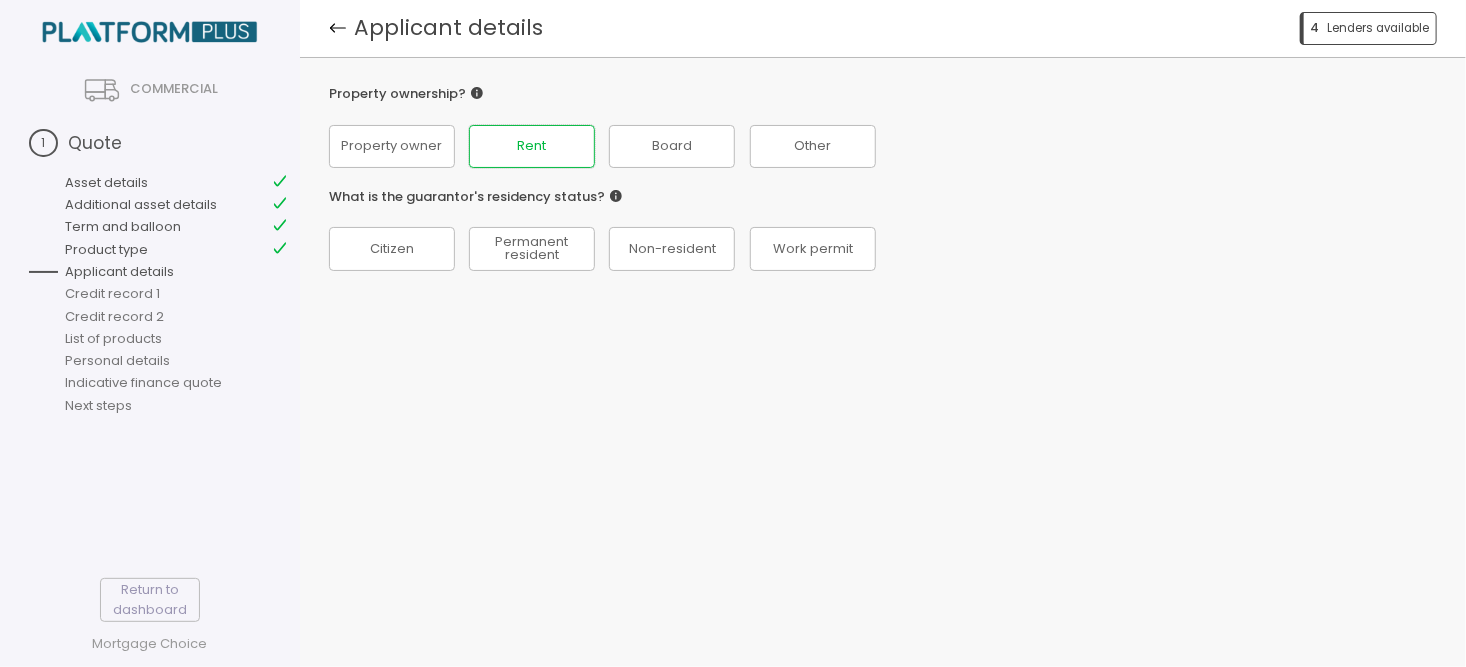 click on "Rent" at bounding box center [392, 146] 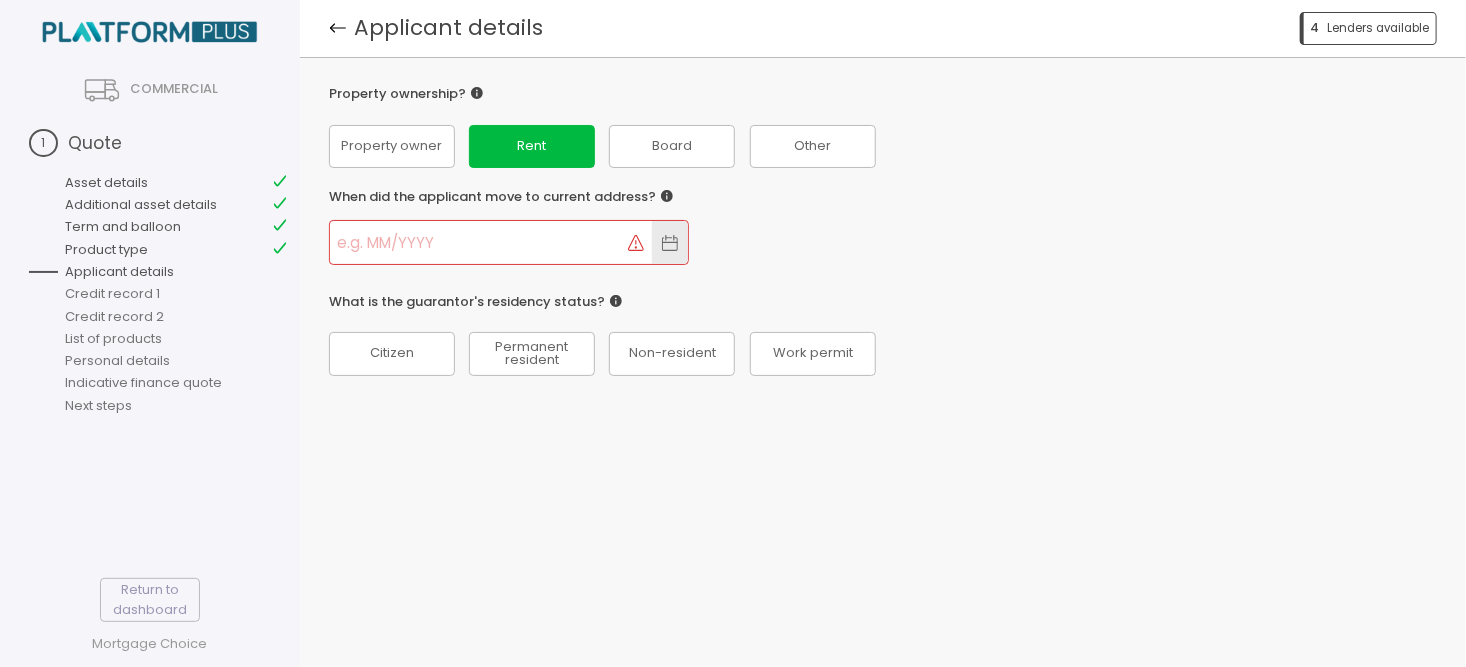 click at bounding box center (479, 242) 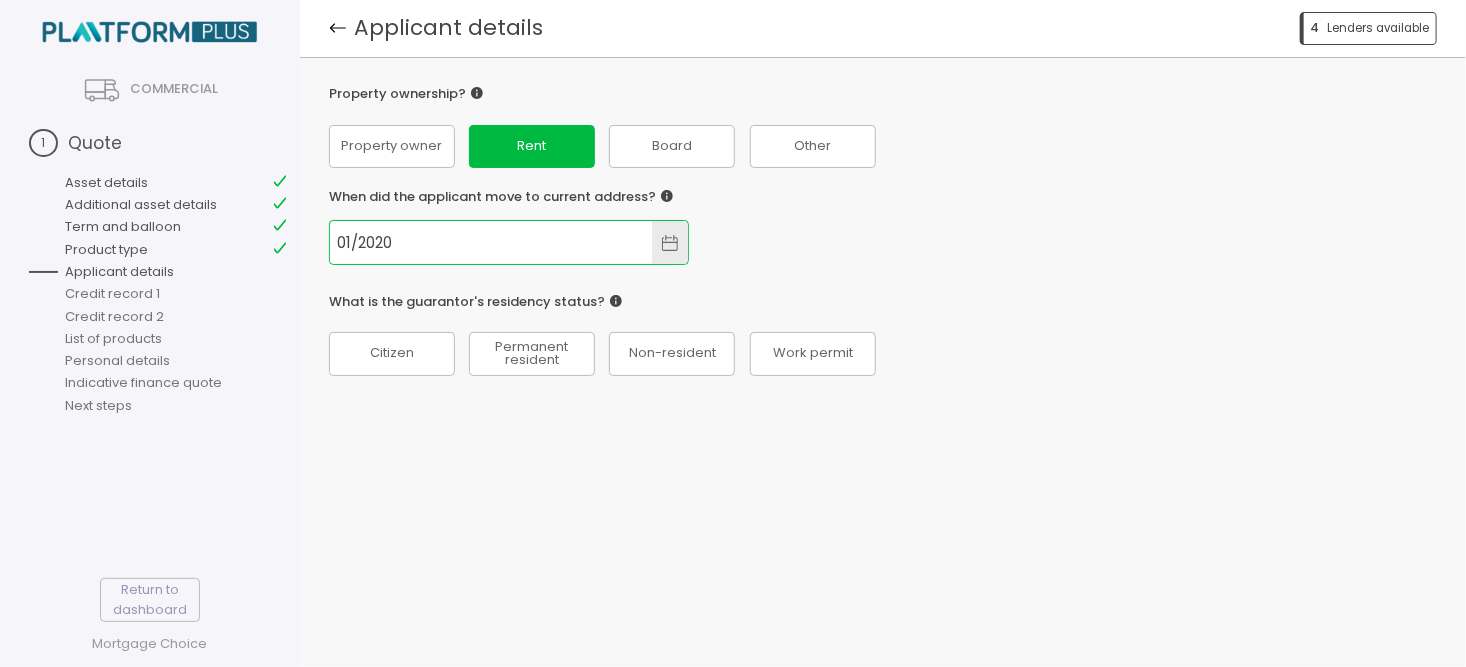 type on "01/2020" 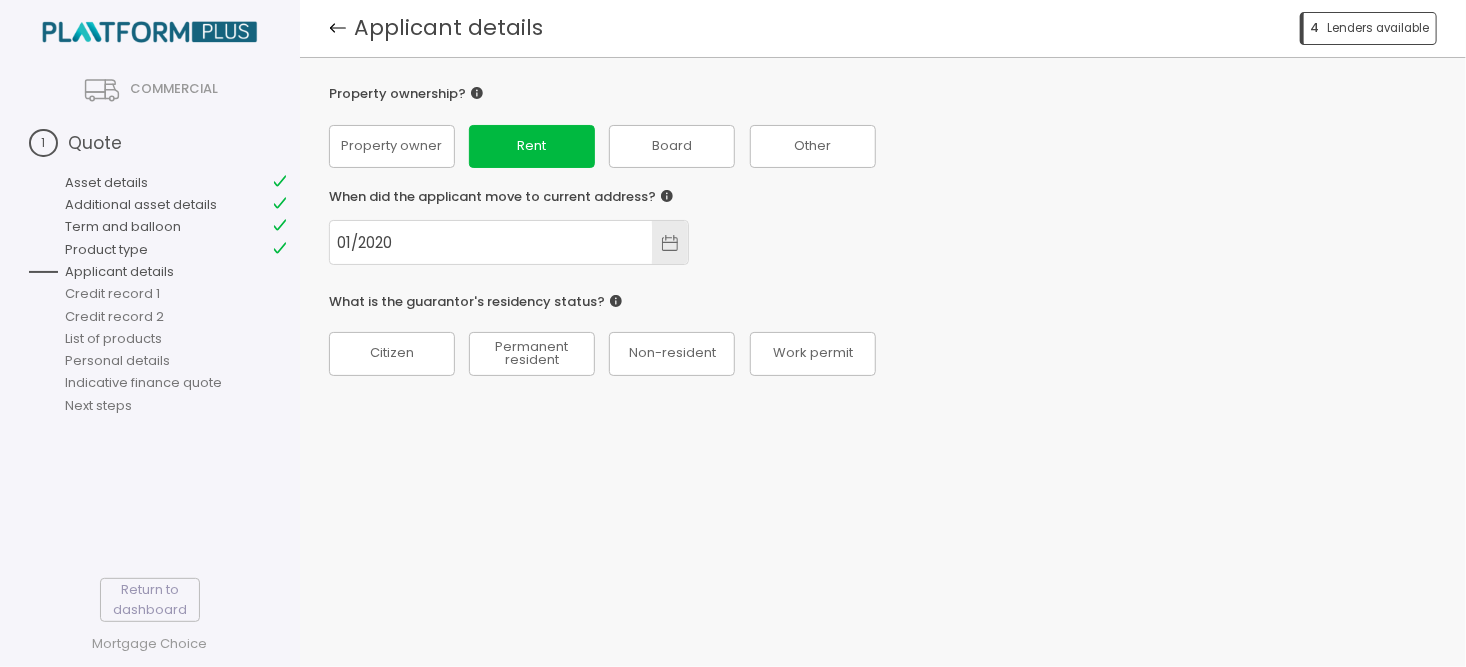click on "When did the applicant move to current address? 01/2020" at bounding box center [883, 227] 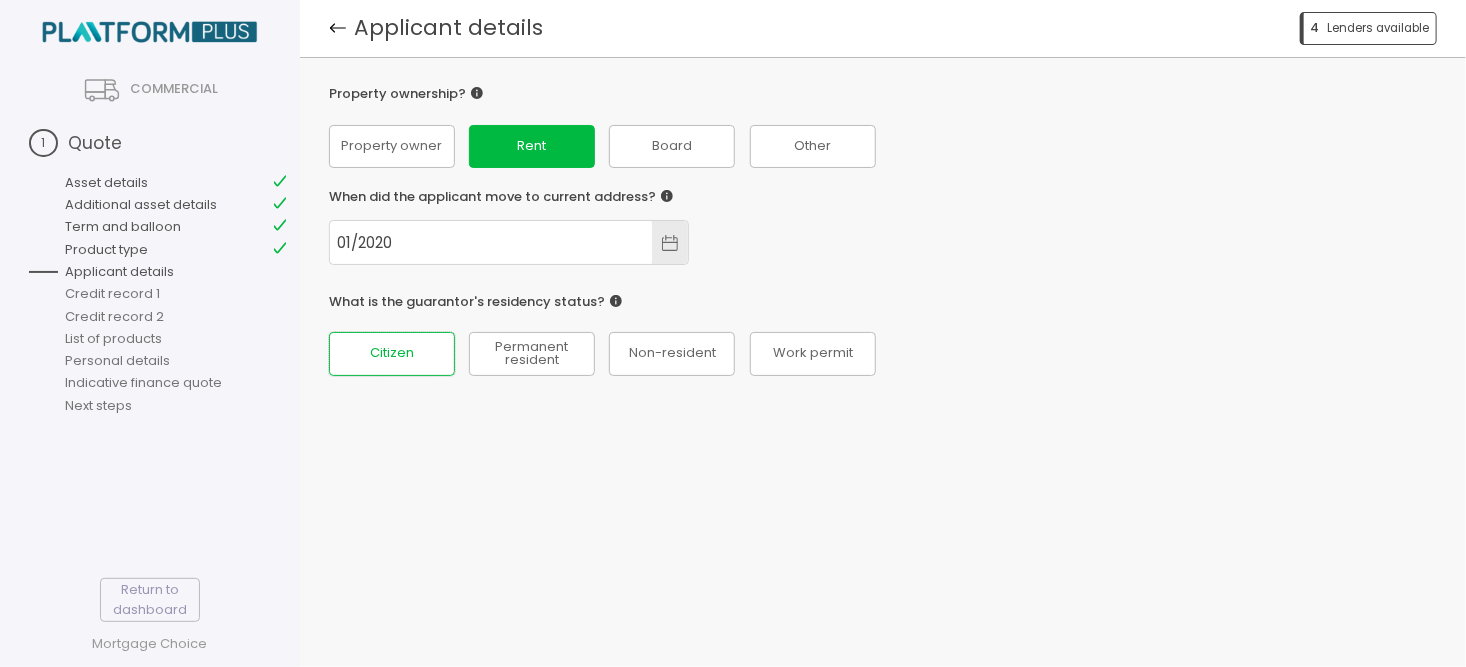 click on "Citizen" at bounding box center [392, 353] 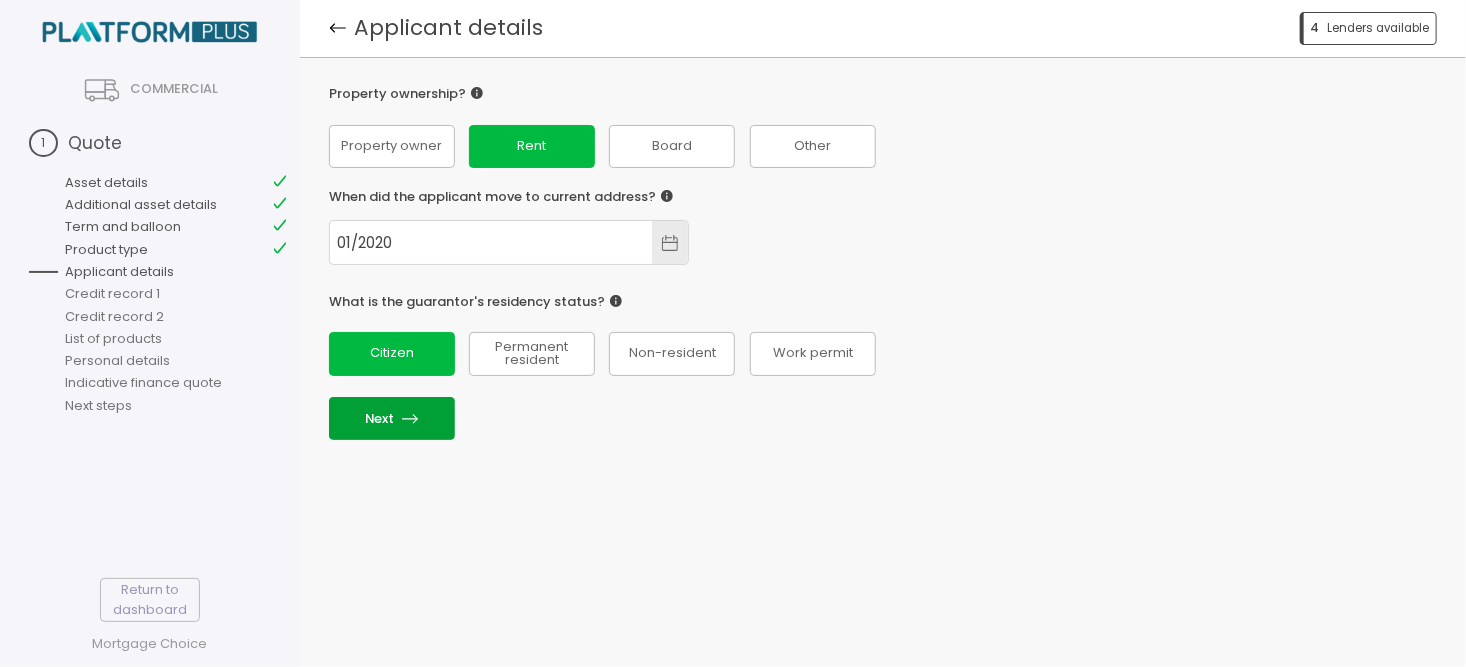 click on "Next" at bounding box center [392, 418] 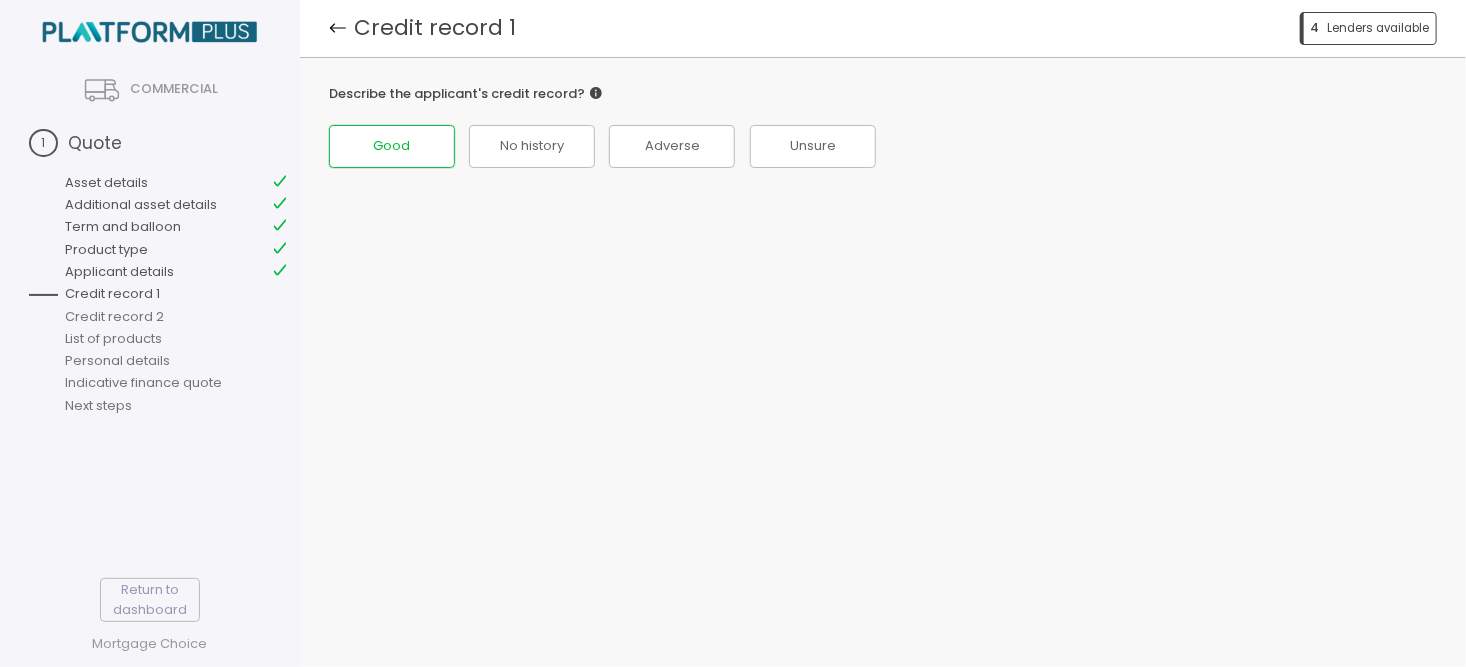 click on "Good" at bounding box center (392, 146) 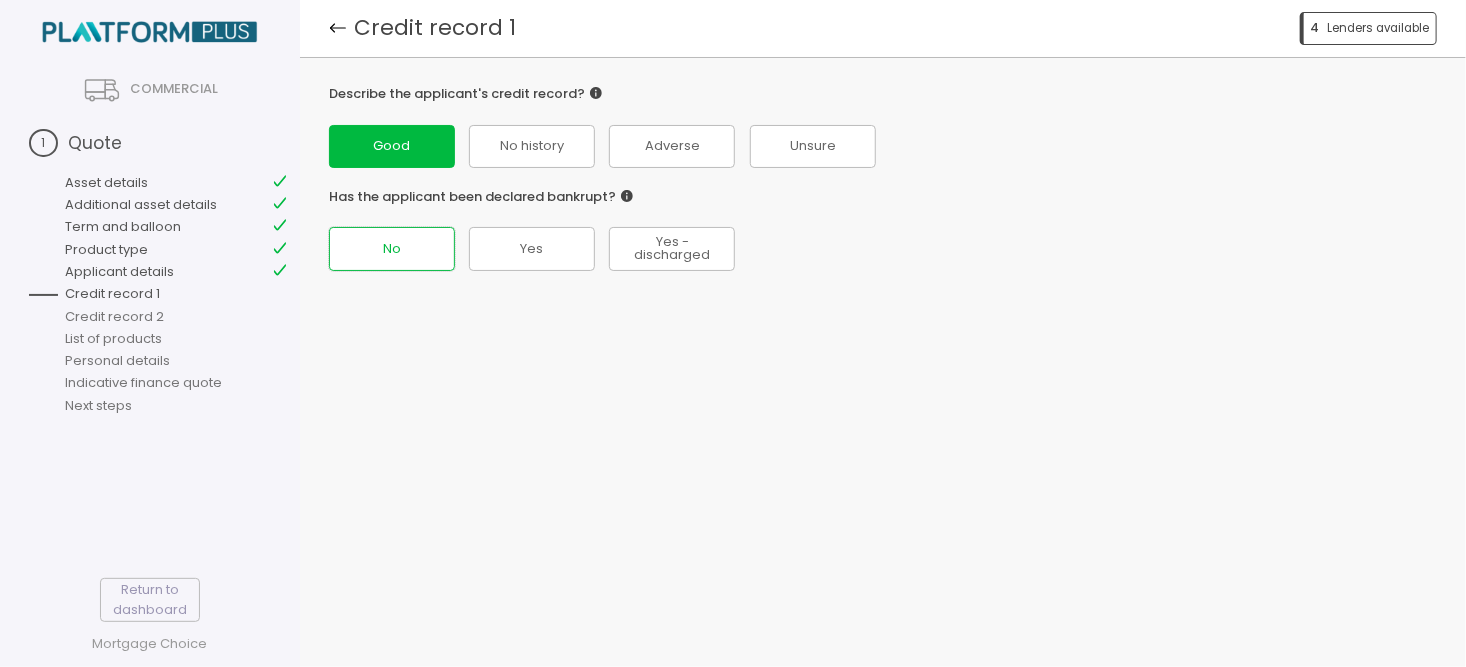 click on "No" at bounding box center [392, 146] 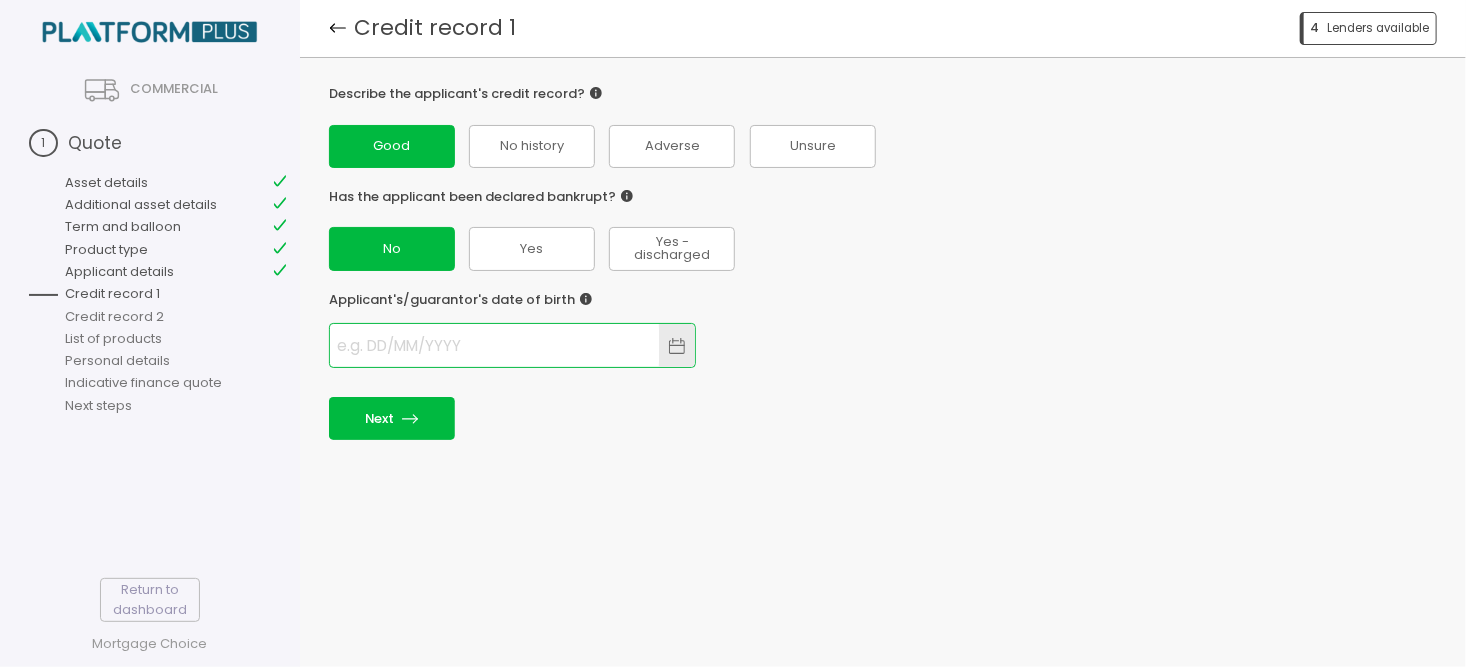 click at bounding box center [494, 345] 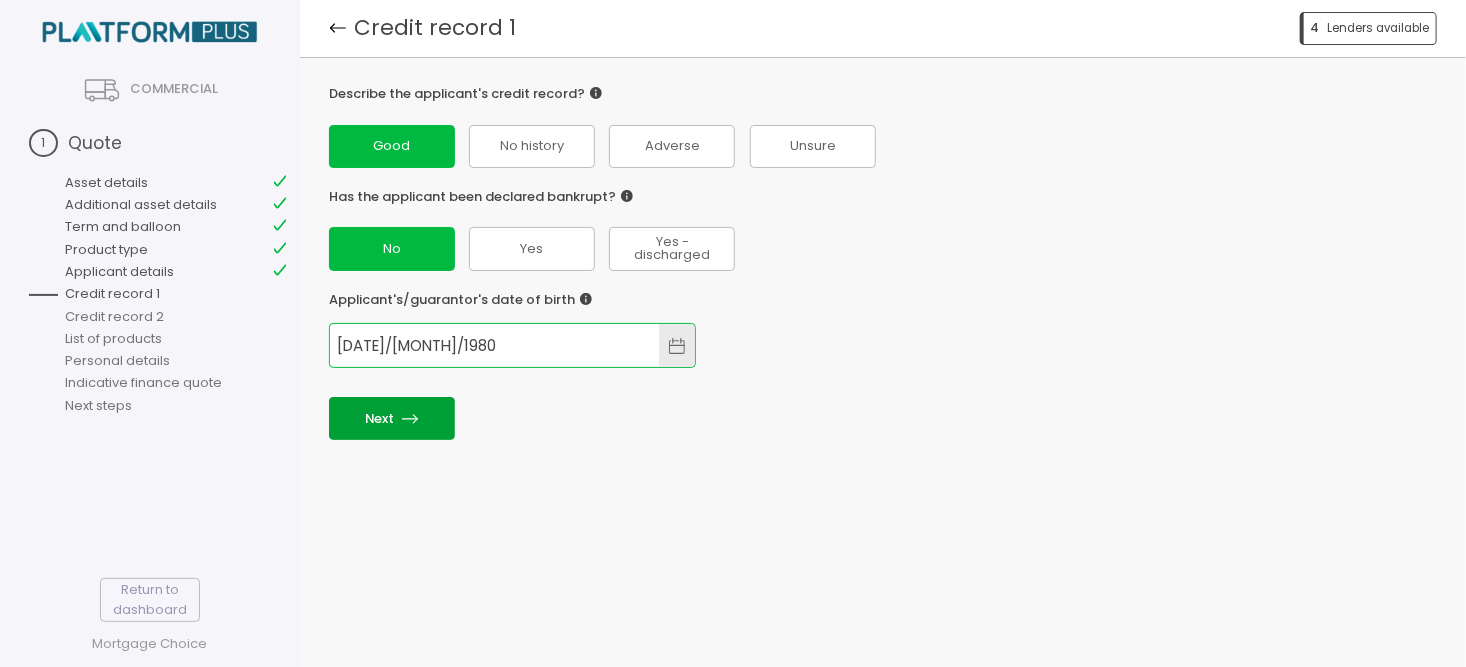 type on "[DATE]/[MONTH]/1980" 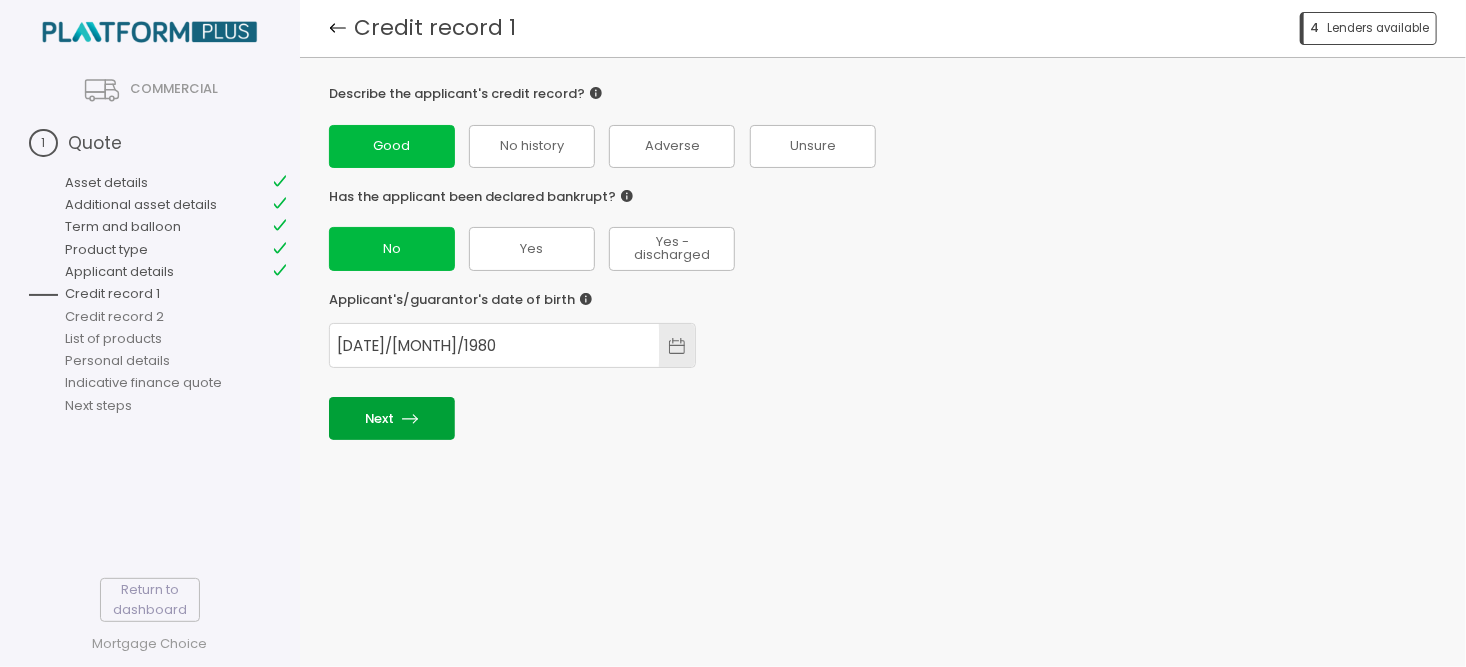 click on "Next" at bounding box center (392, 418) 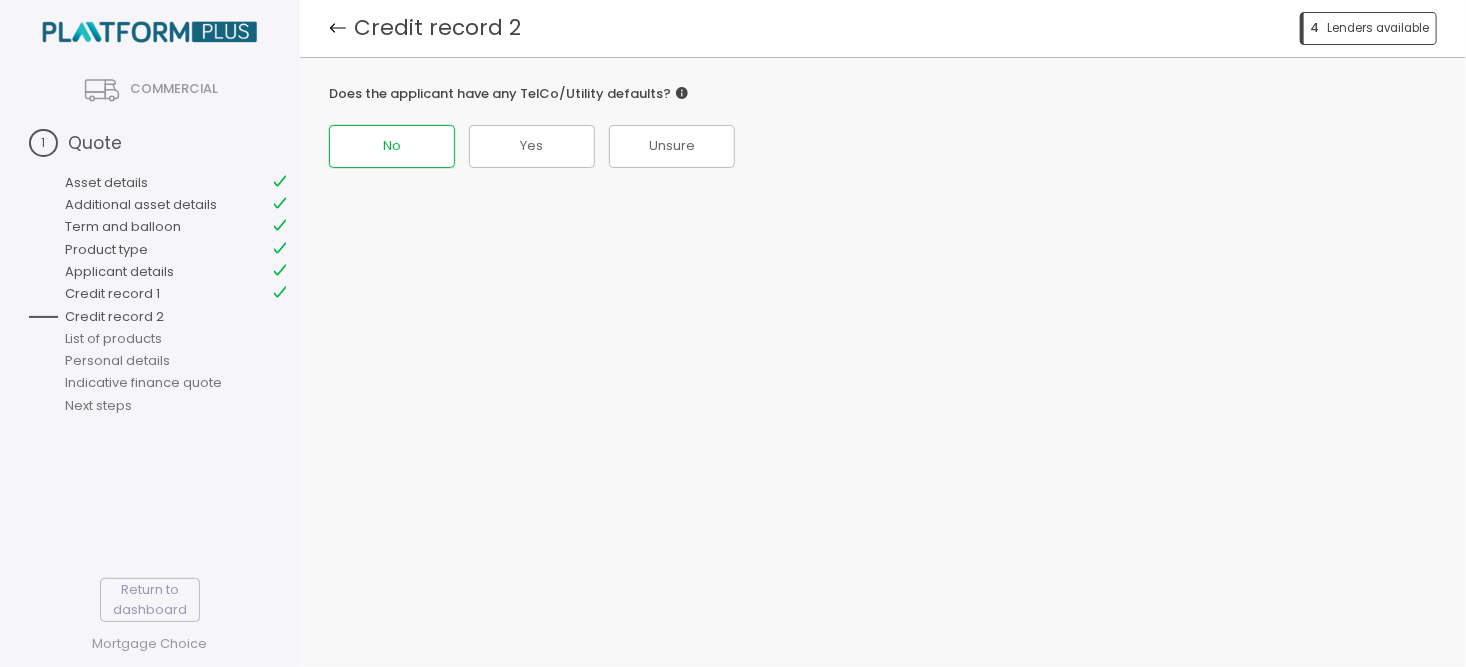 click on "No" at bounding box center [392, 146] 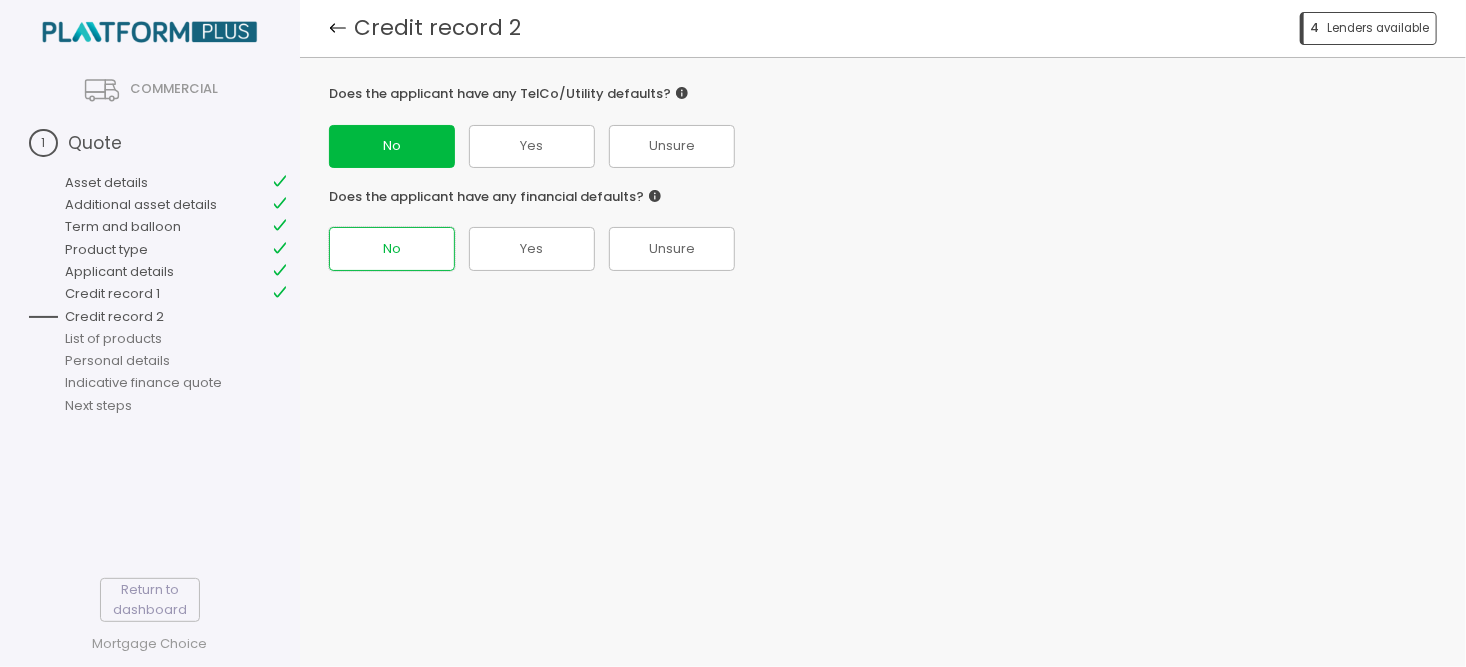 click on "No" at bounding box center (392, 248) 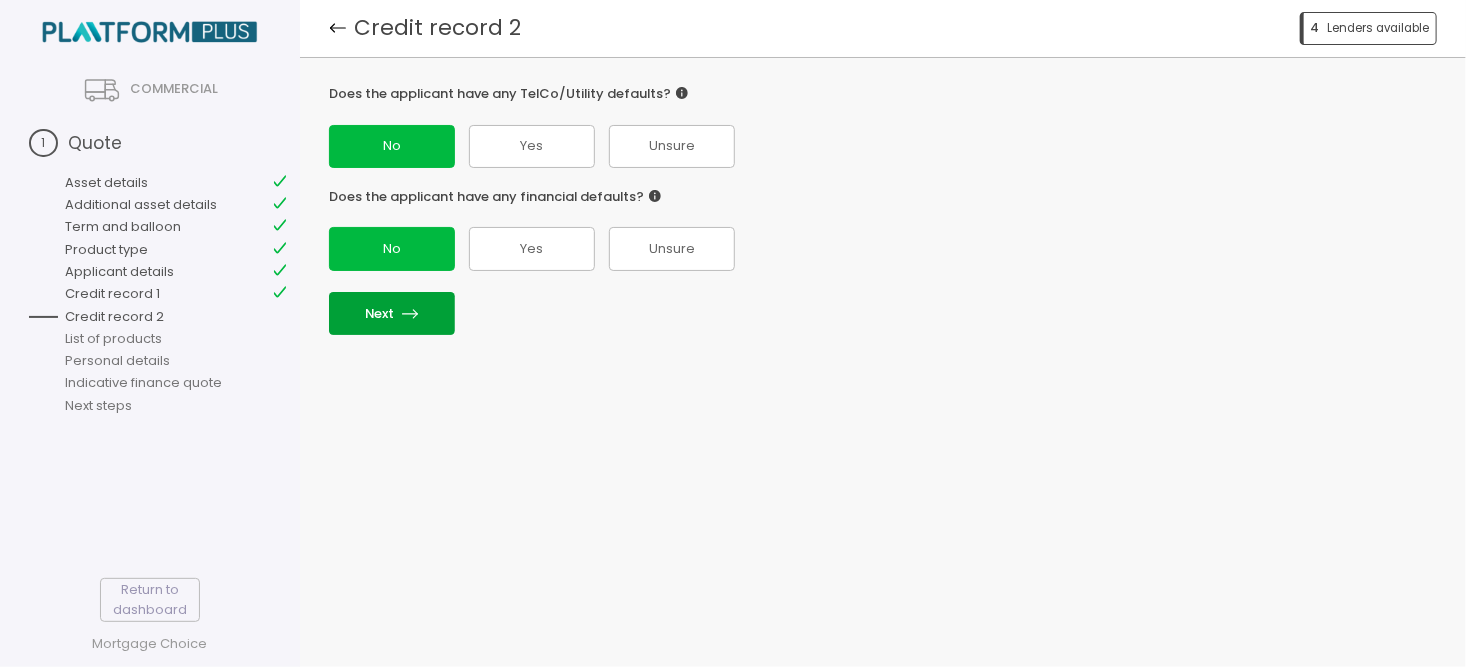 click on "Next" at bounding box center (392, 313) 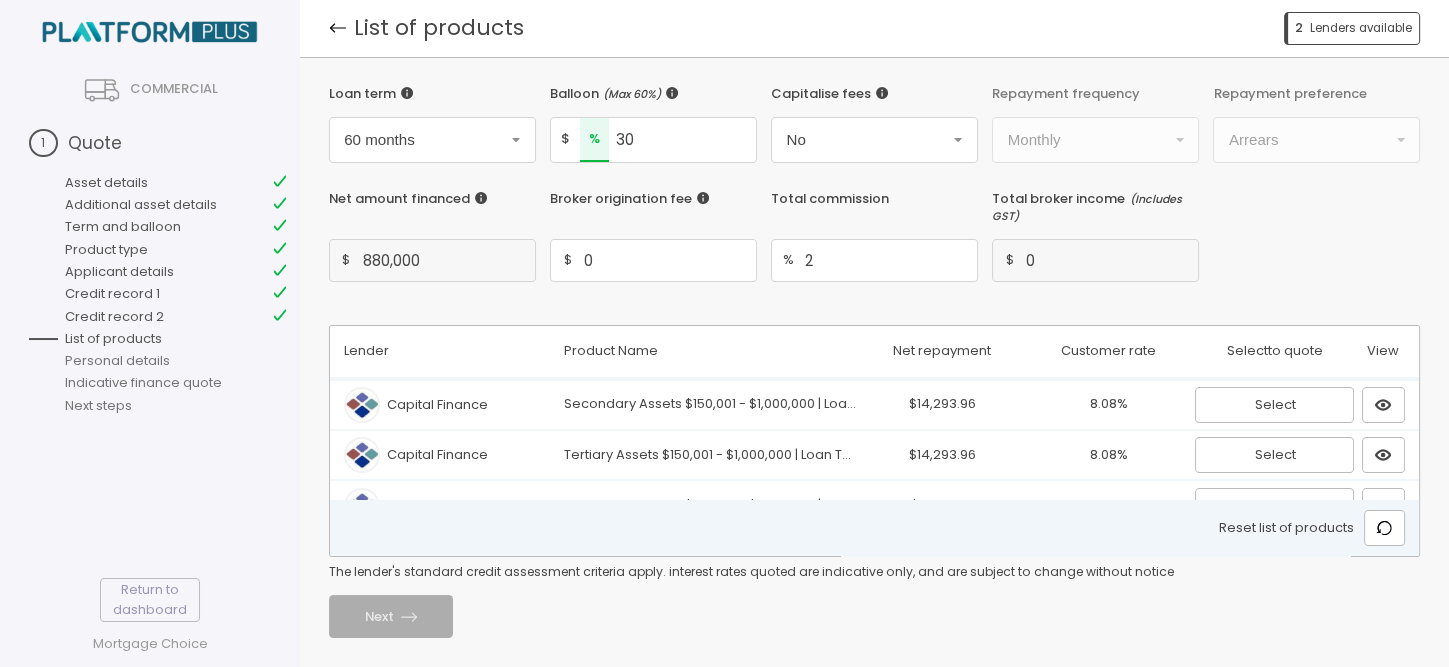 scroll, scrollTop: 138, scrollLeft: 0, axis: vertical 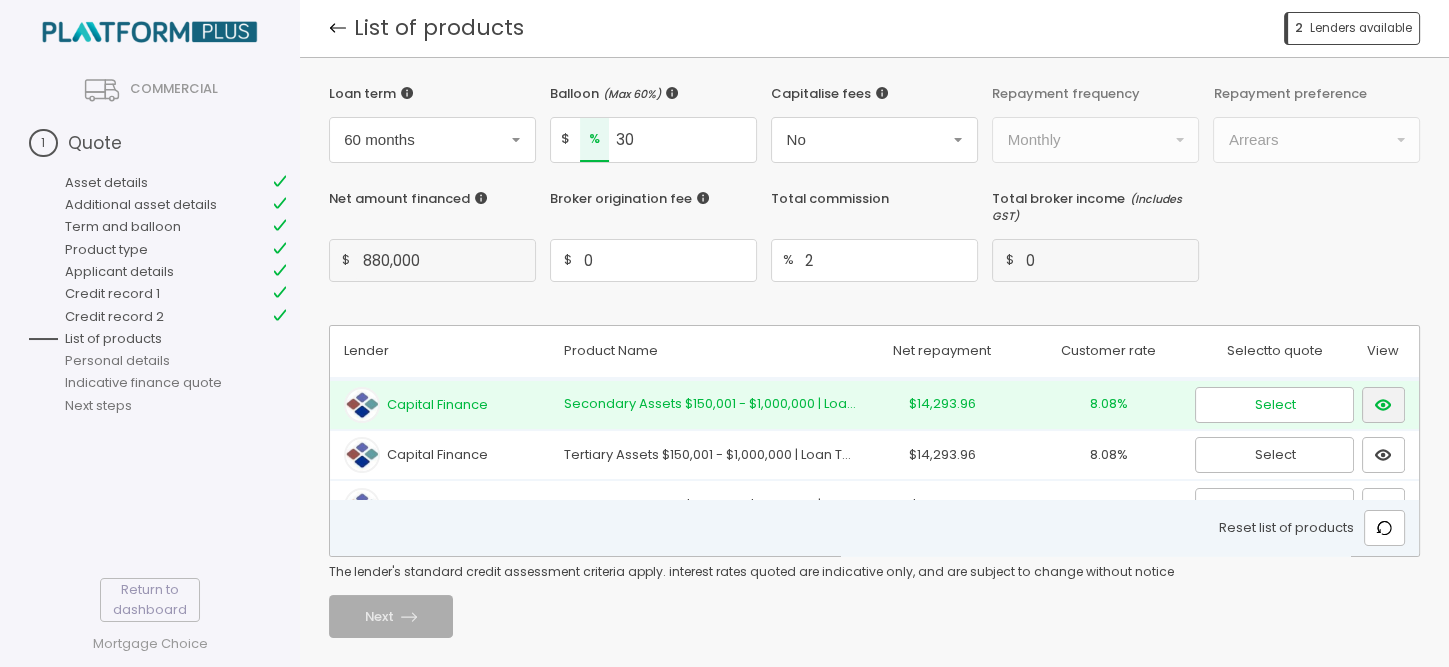 click at bounding box center [1383, 404] 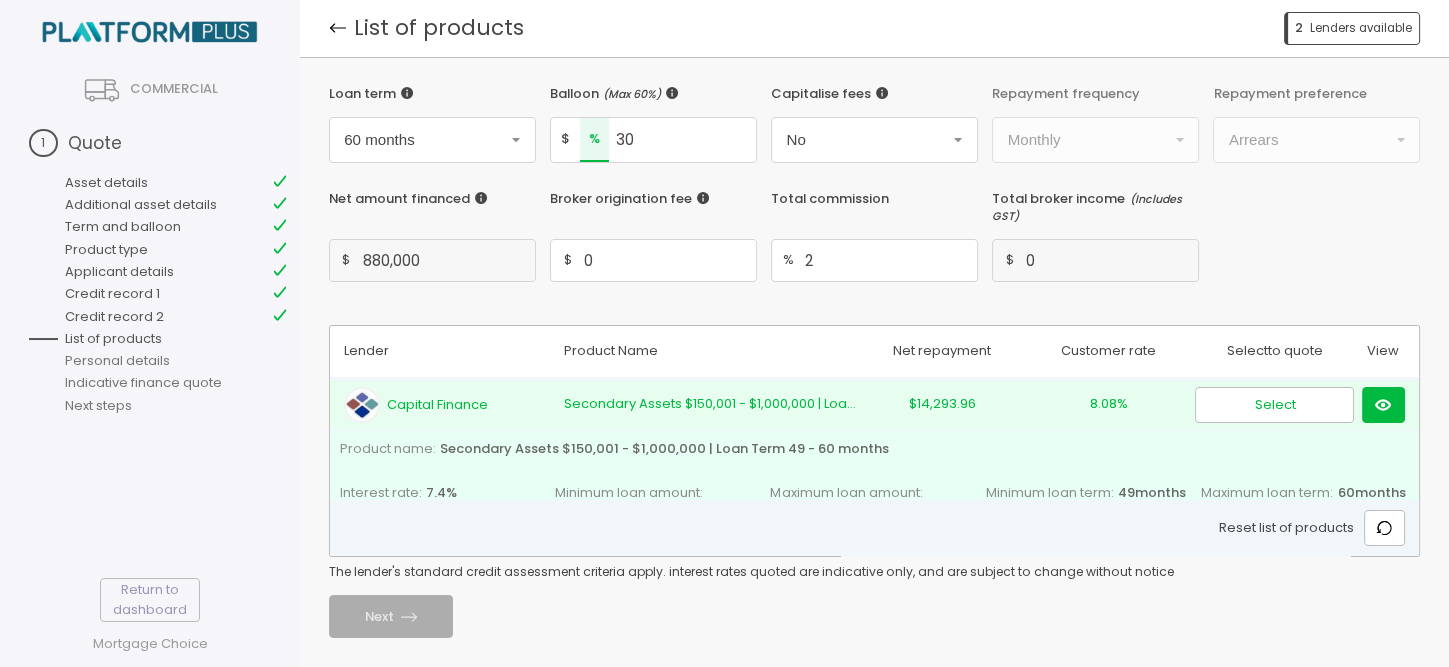 click on "Loan term 60 months Balloon ( Max 60% ) $ % 30 Capitalise fees No Repayment frequency Monthly Repayment preference Arrears Net amount financed $ 880,000 Broker origination fee $ 0 Total commission % 2 Total broker income ( Includes GST ) $ 0" at bounding box center [875, 184] 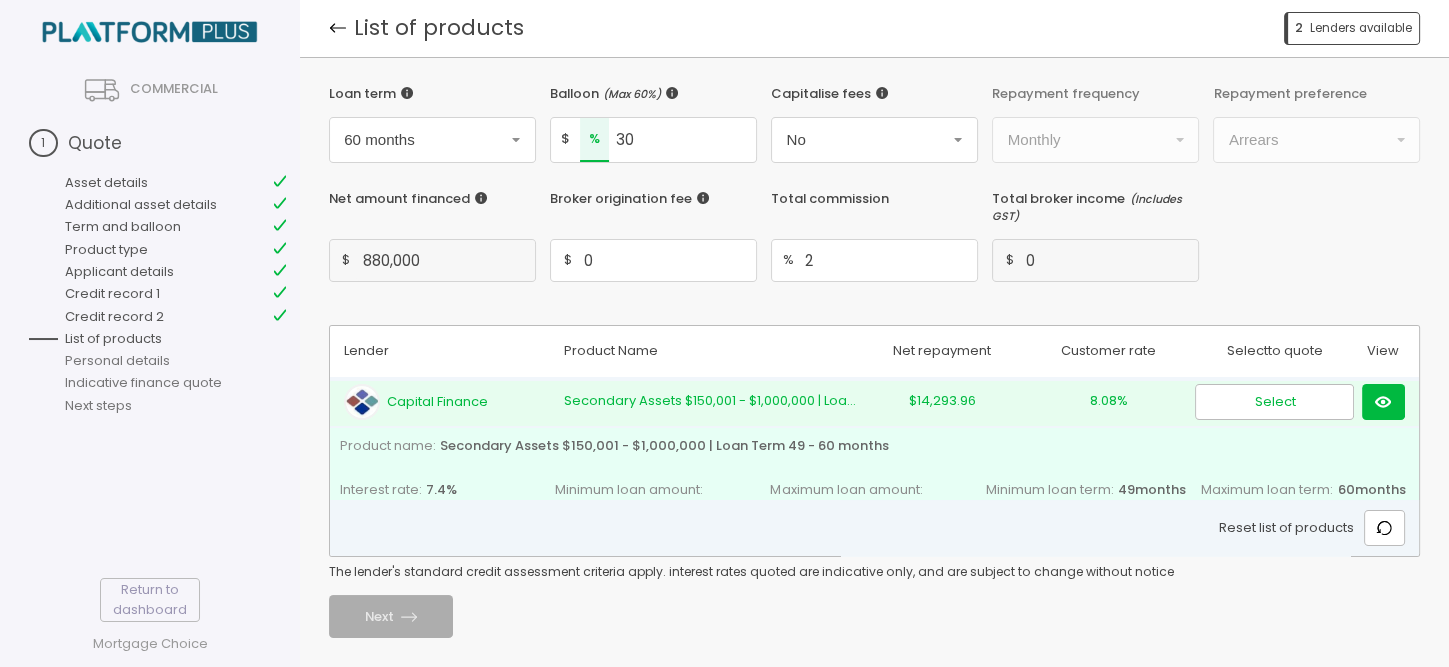 scroll, scrollTop: 0, scrollLeft: 0, axis: both 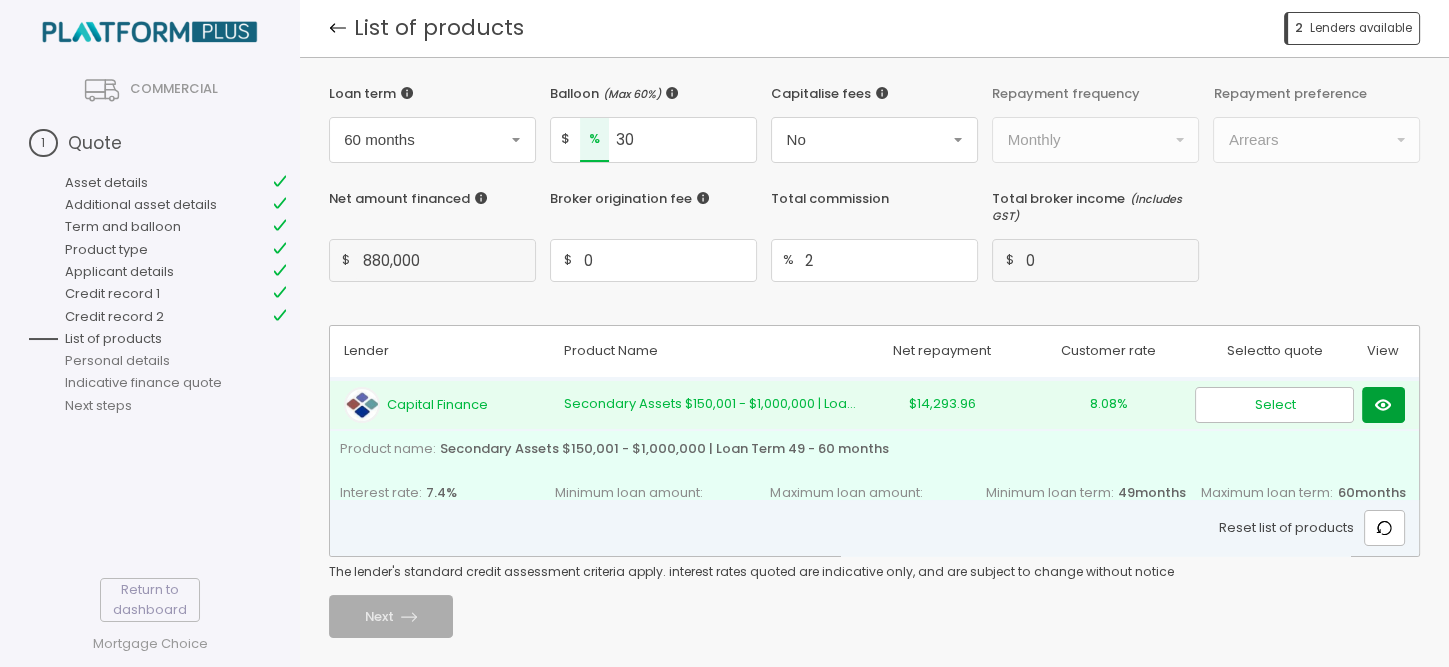 click at bounding box center [1383, 405] 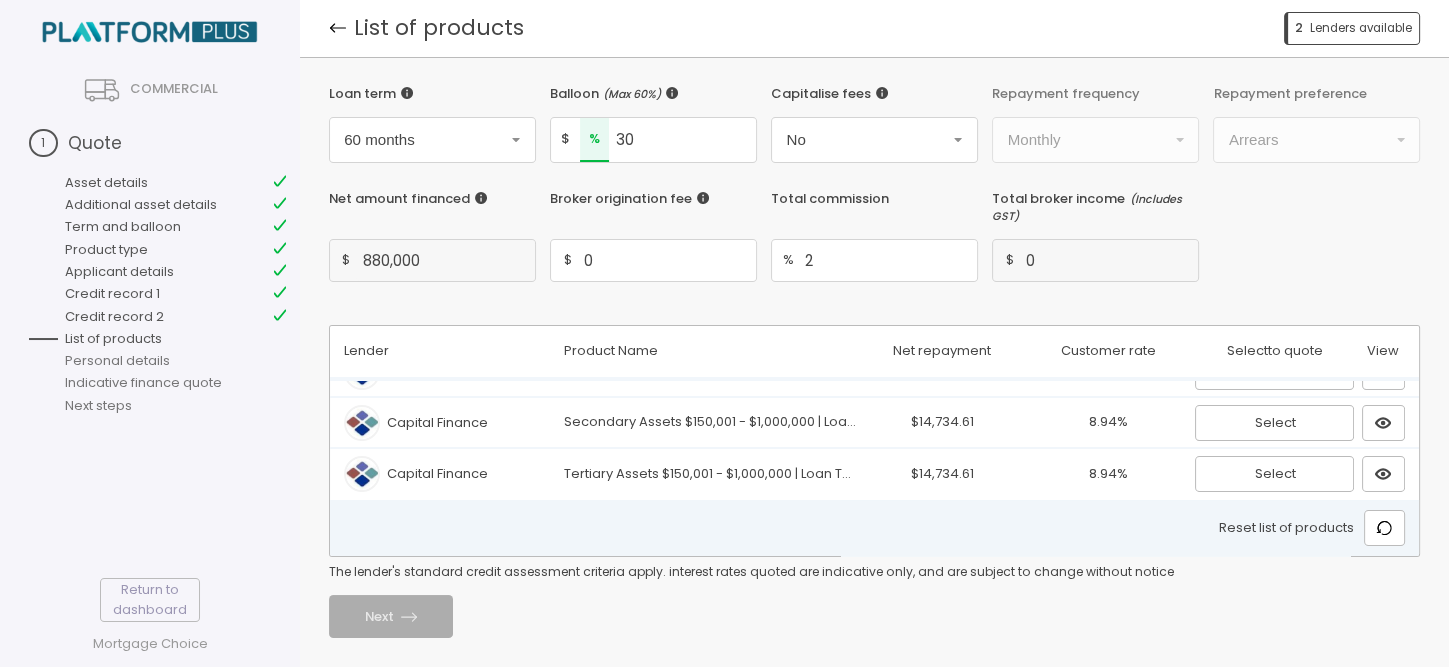 scroll, scrollTop: 0, scrollLeft: 0, axis: both 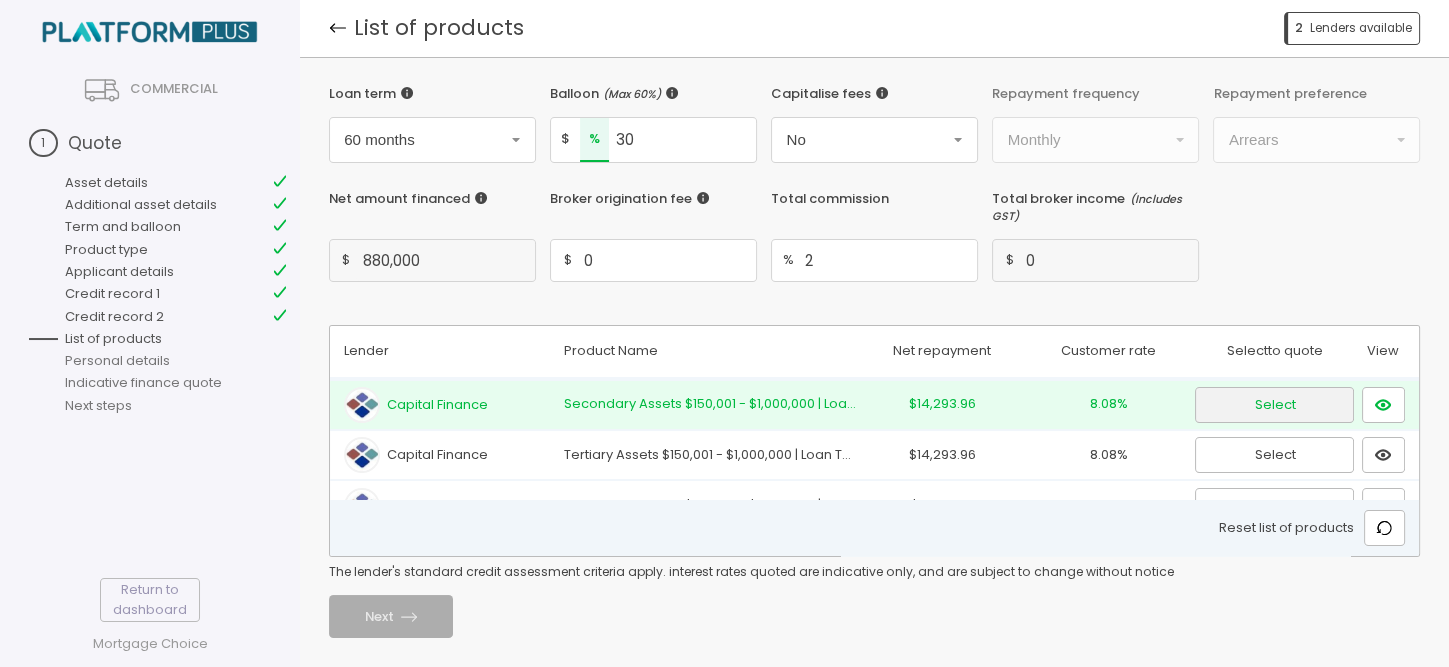 click on "Select" at bounding box center [1274, 405] 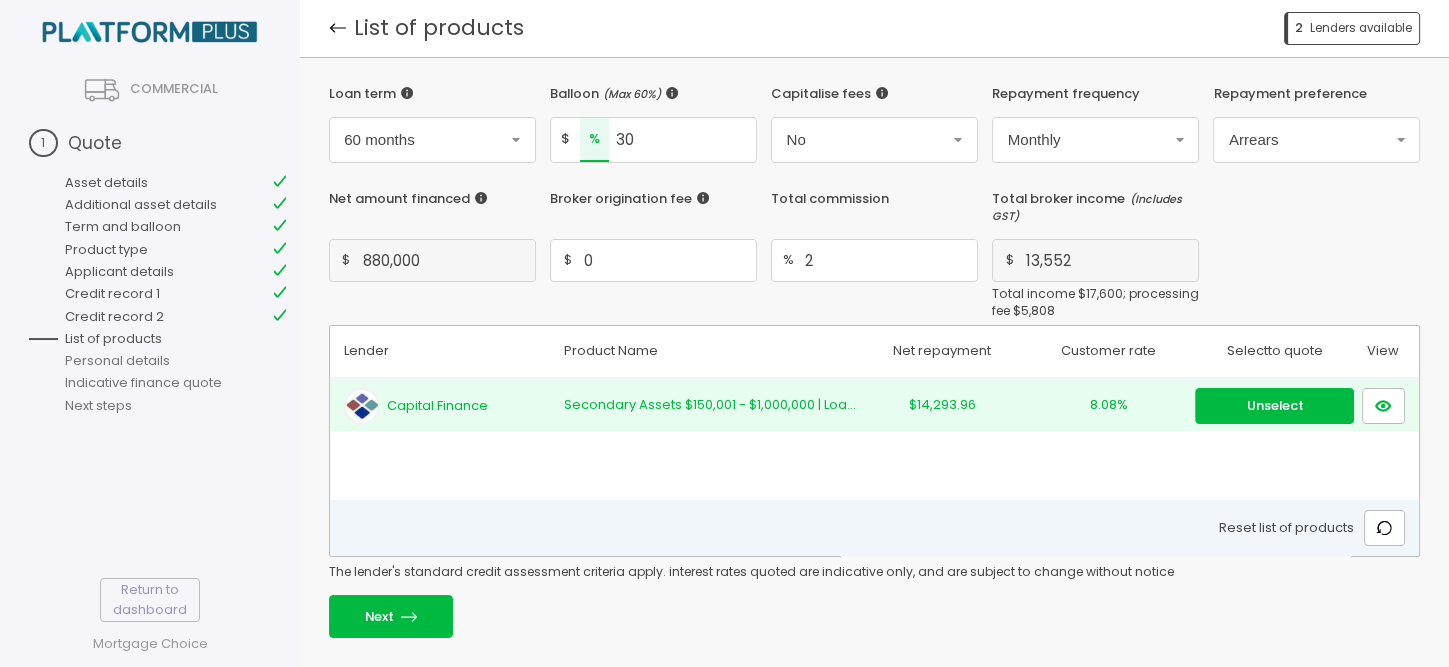 scroll, scrollTop: 100, scrollLeft: 0, axis: vertical 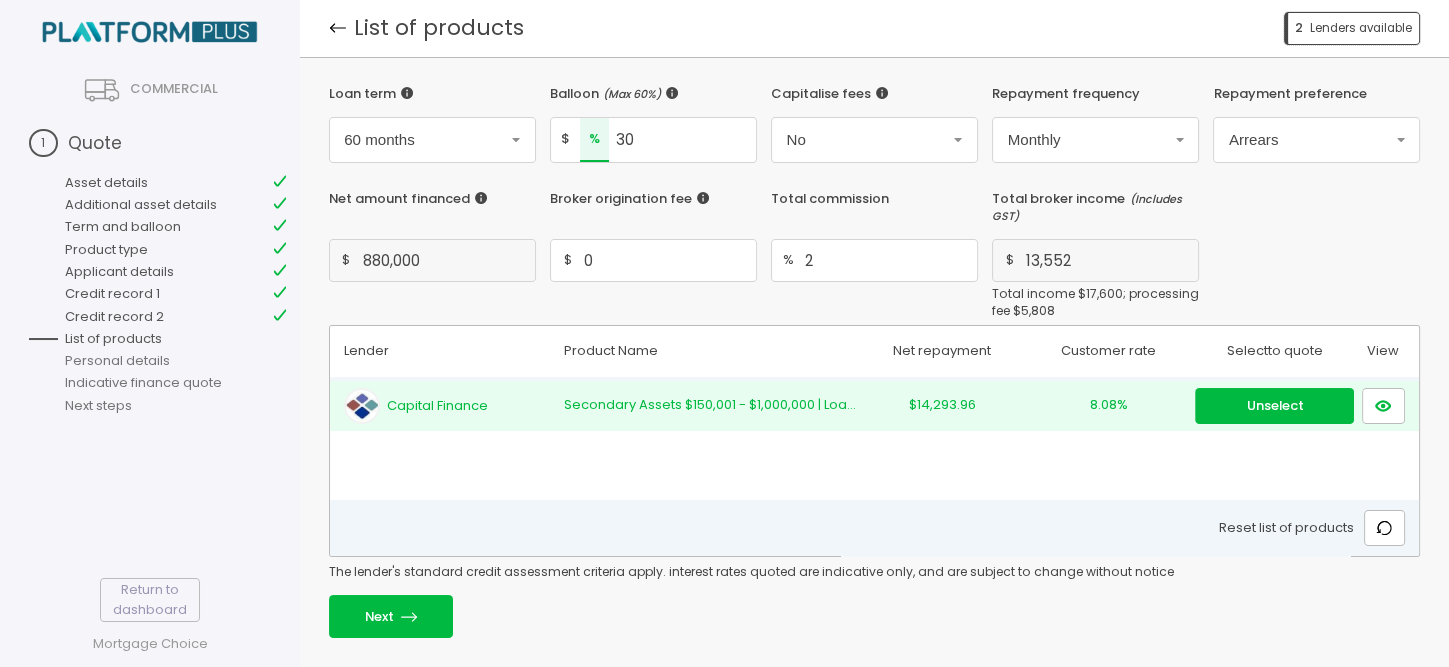 click on "available" at bounding box center [1385, 28] 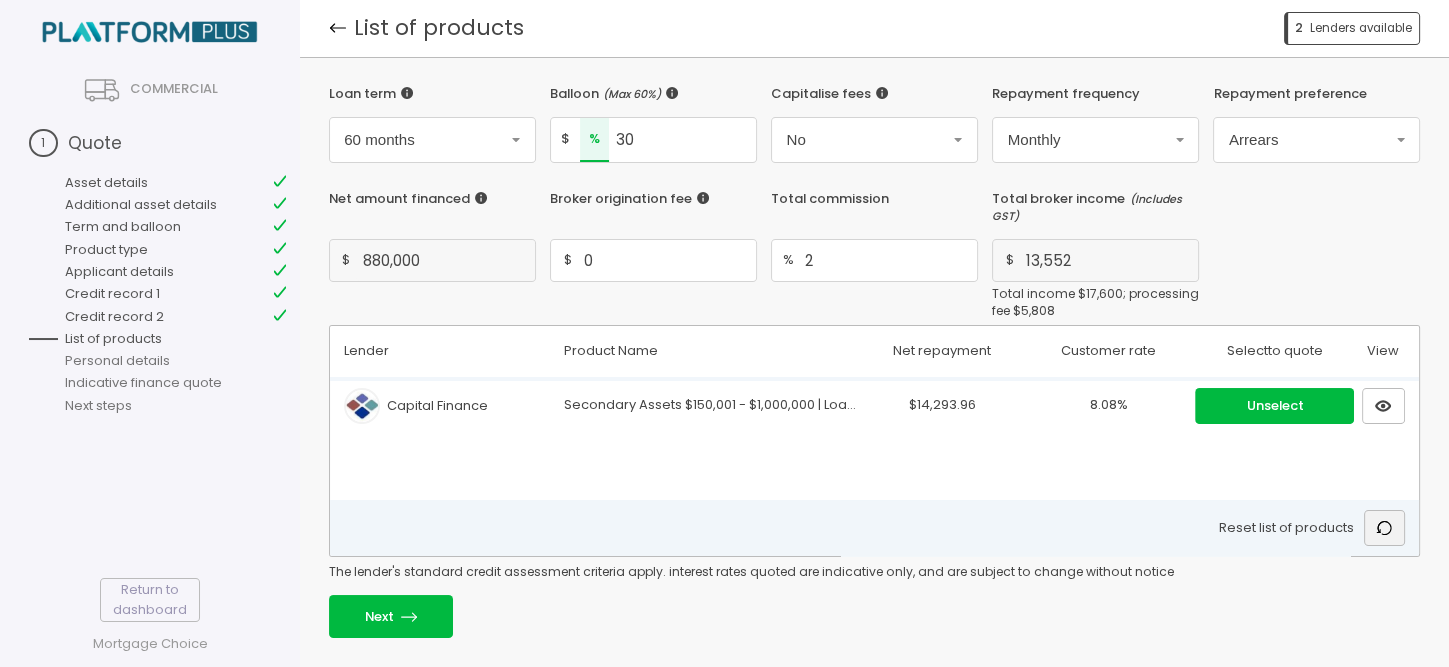 click at bounding box center (1384, 528) 